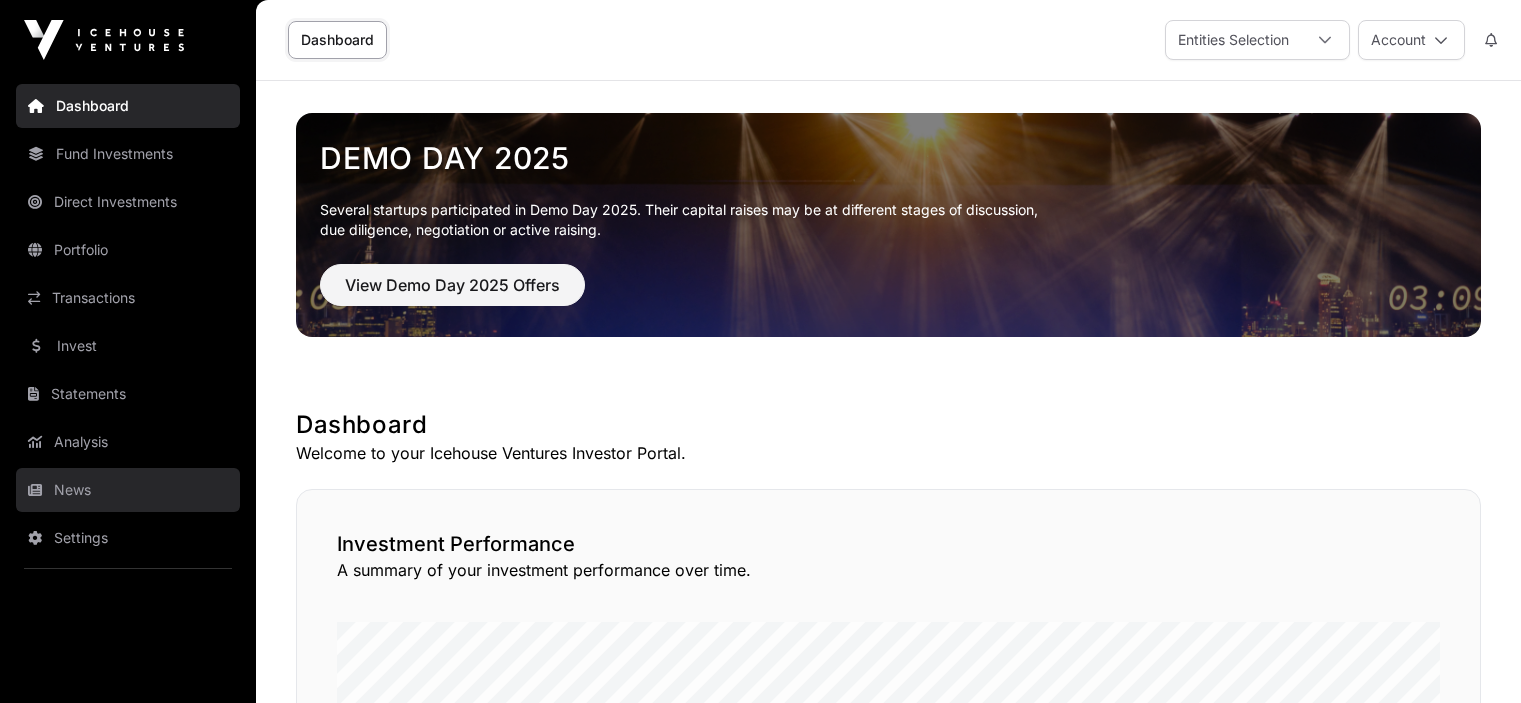 scroll, scrollTop: 100, scrollLeft: 0, axis: vertical 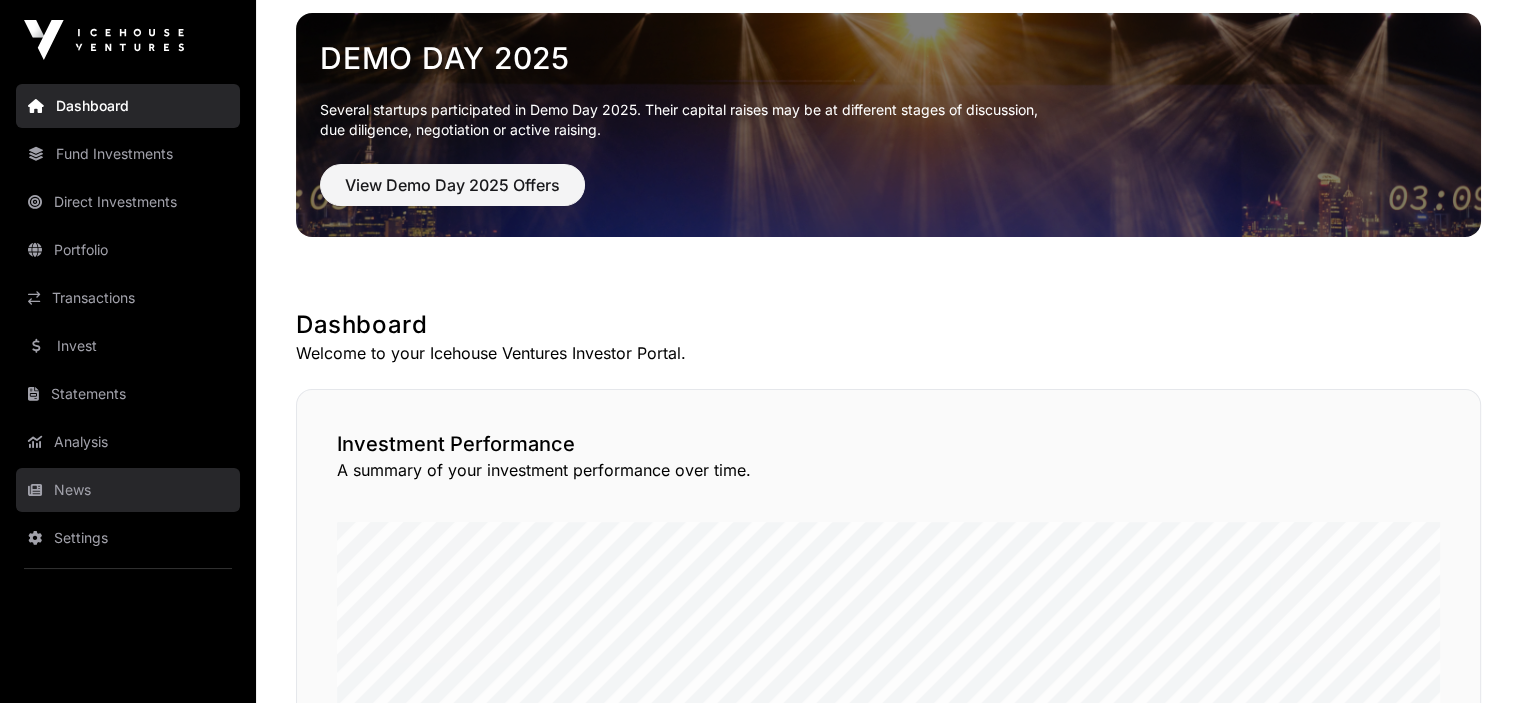 click on "News" 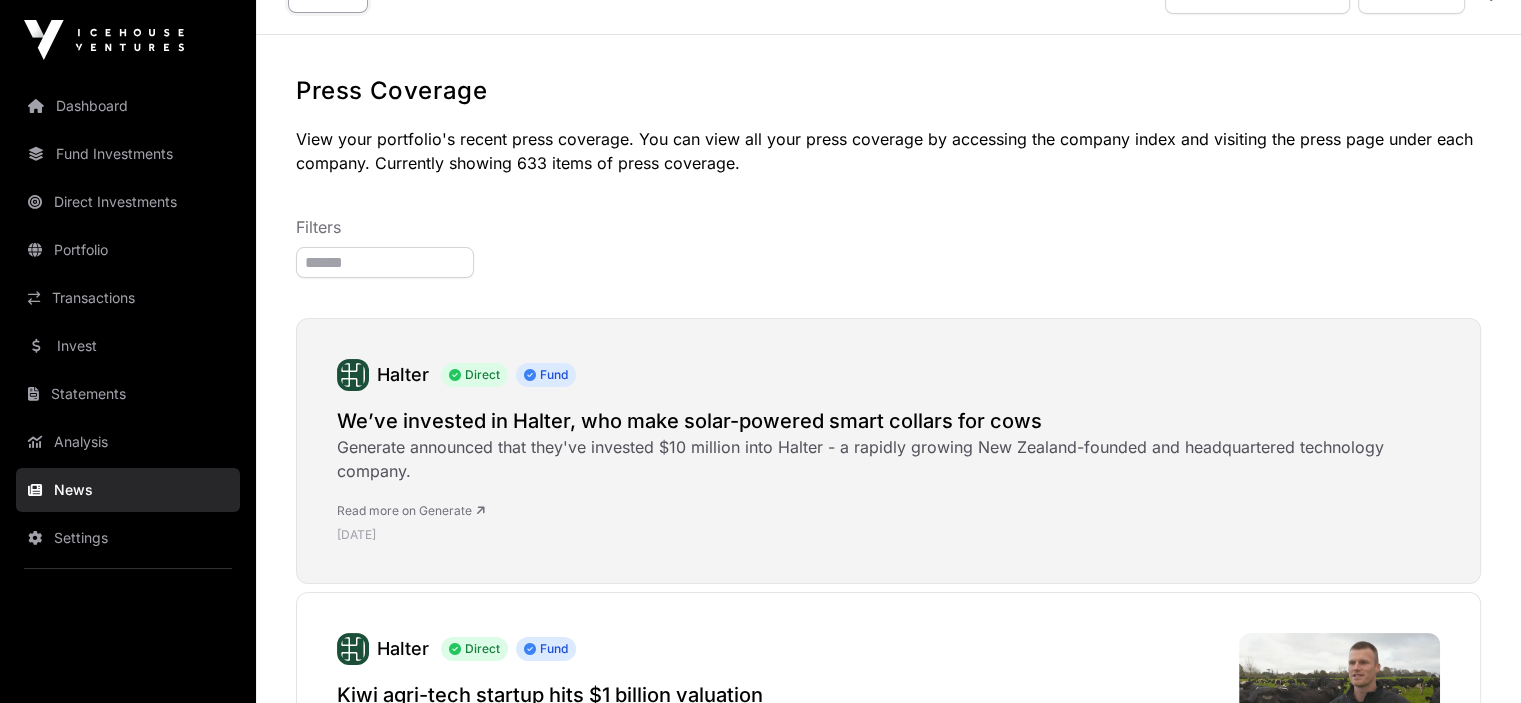 scroll, scrollTop: 0, scrollLeft: 0, axis: both 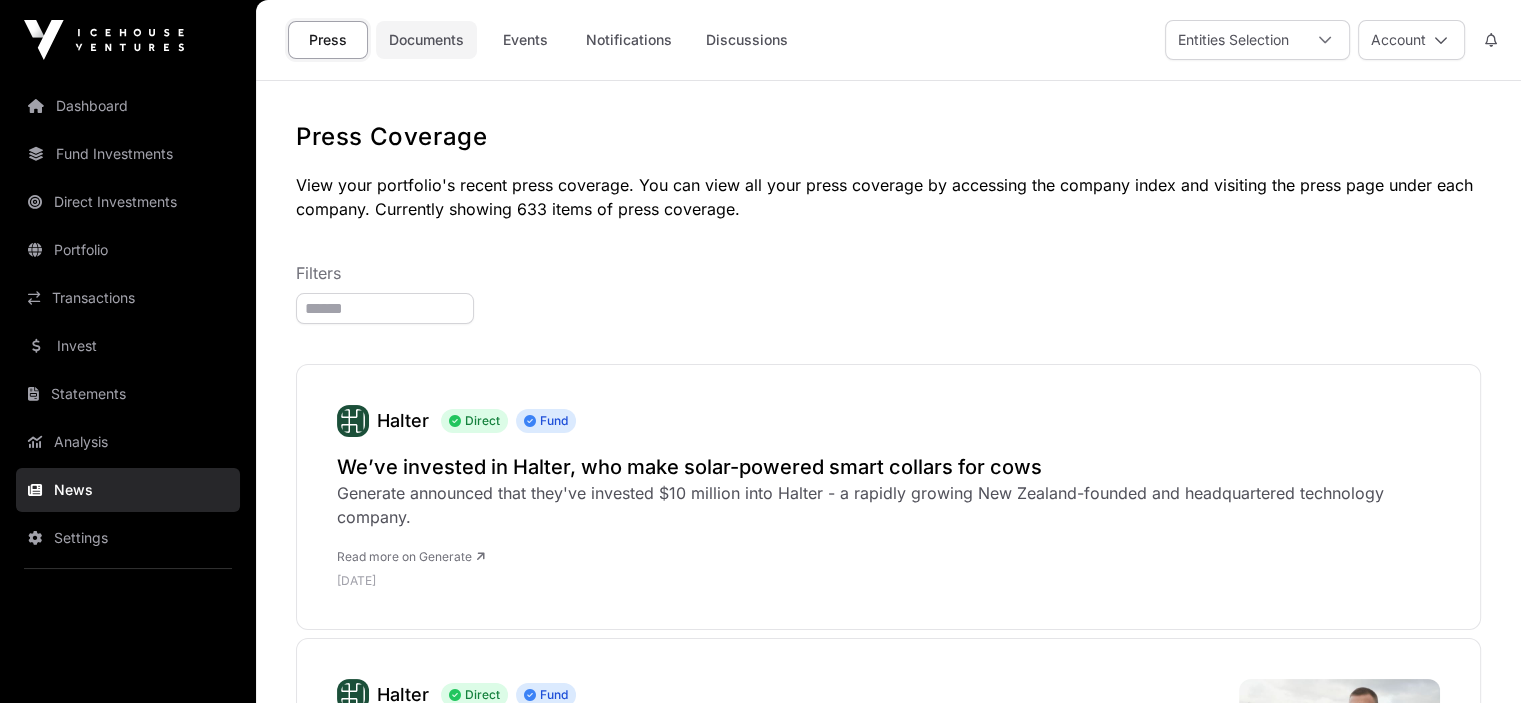 click on "Documents" 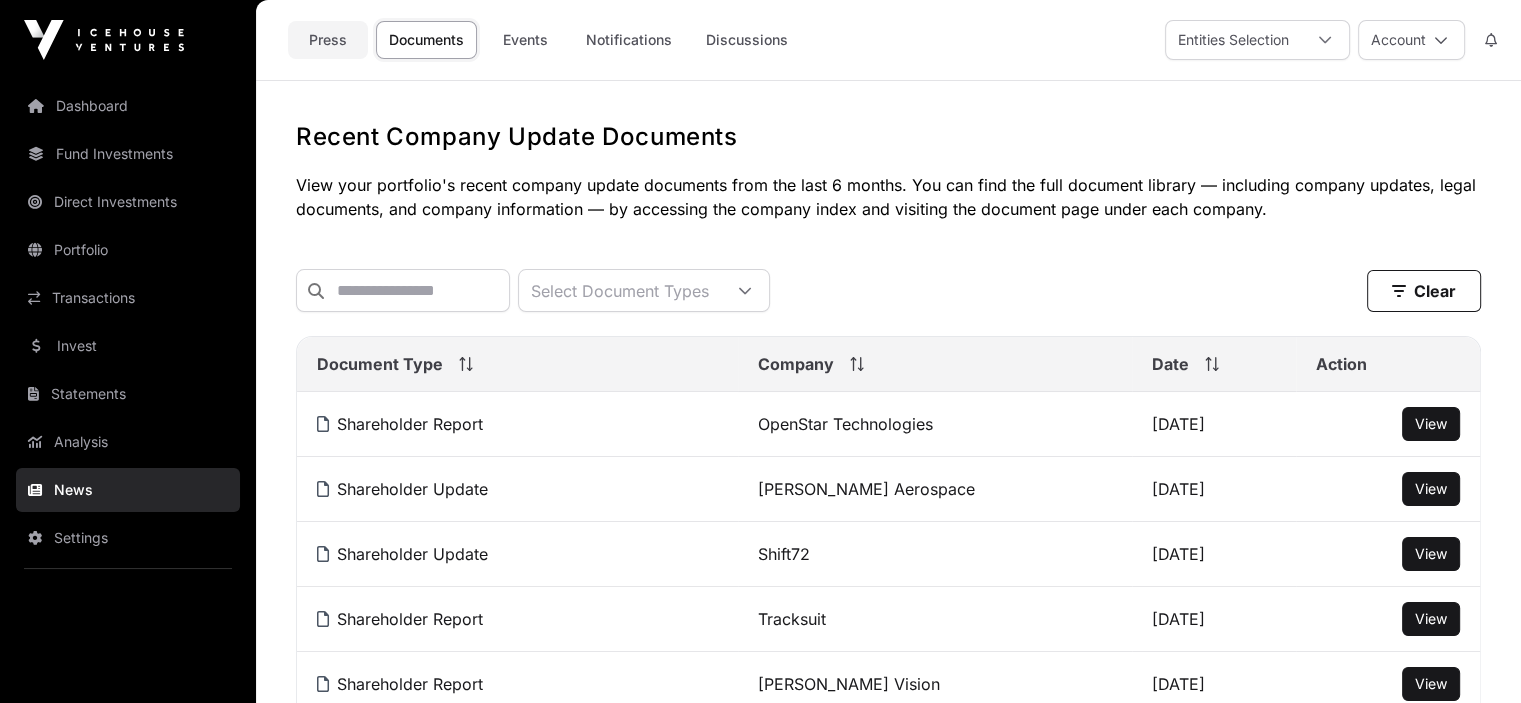 click on "Press" 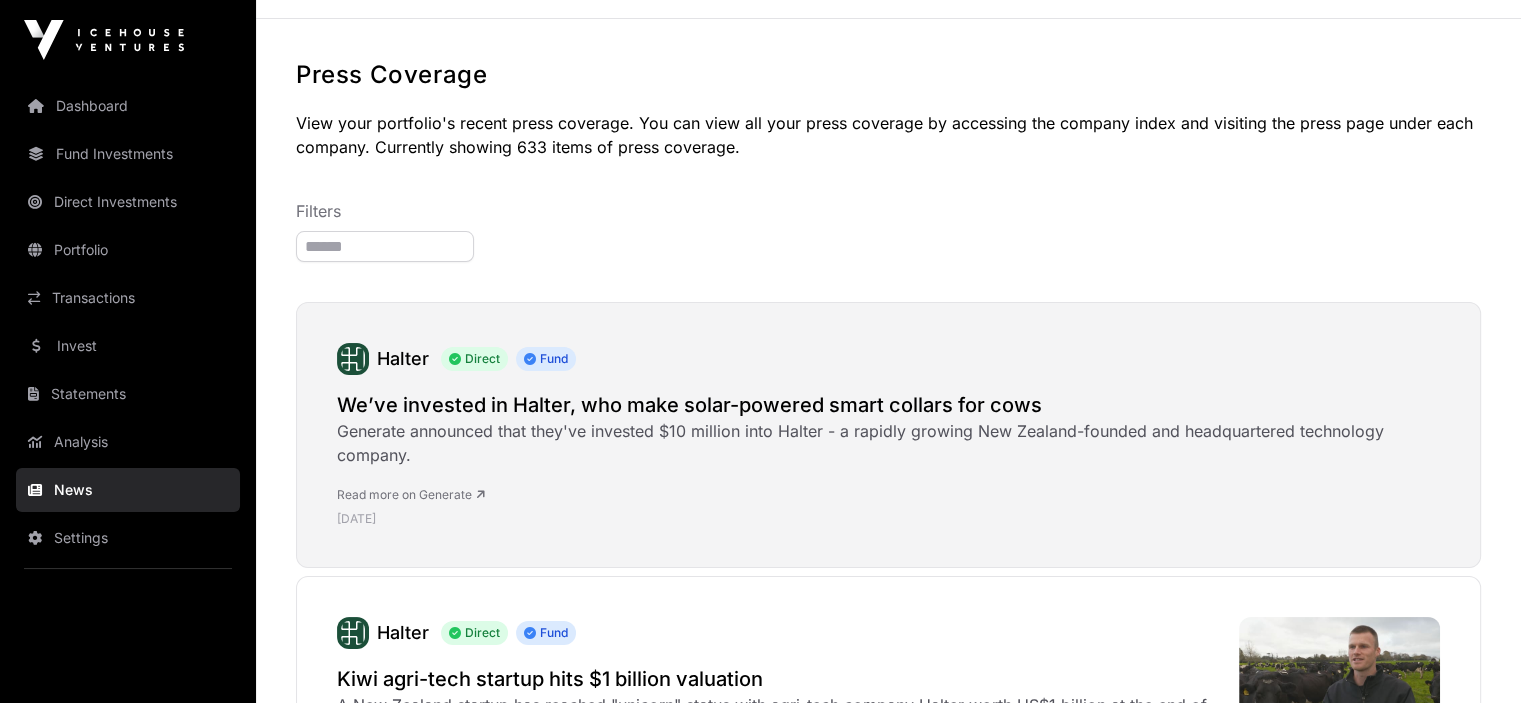 scroll, scrollTop: 0, scrollLeft: 0, axis: both 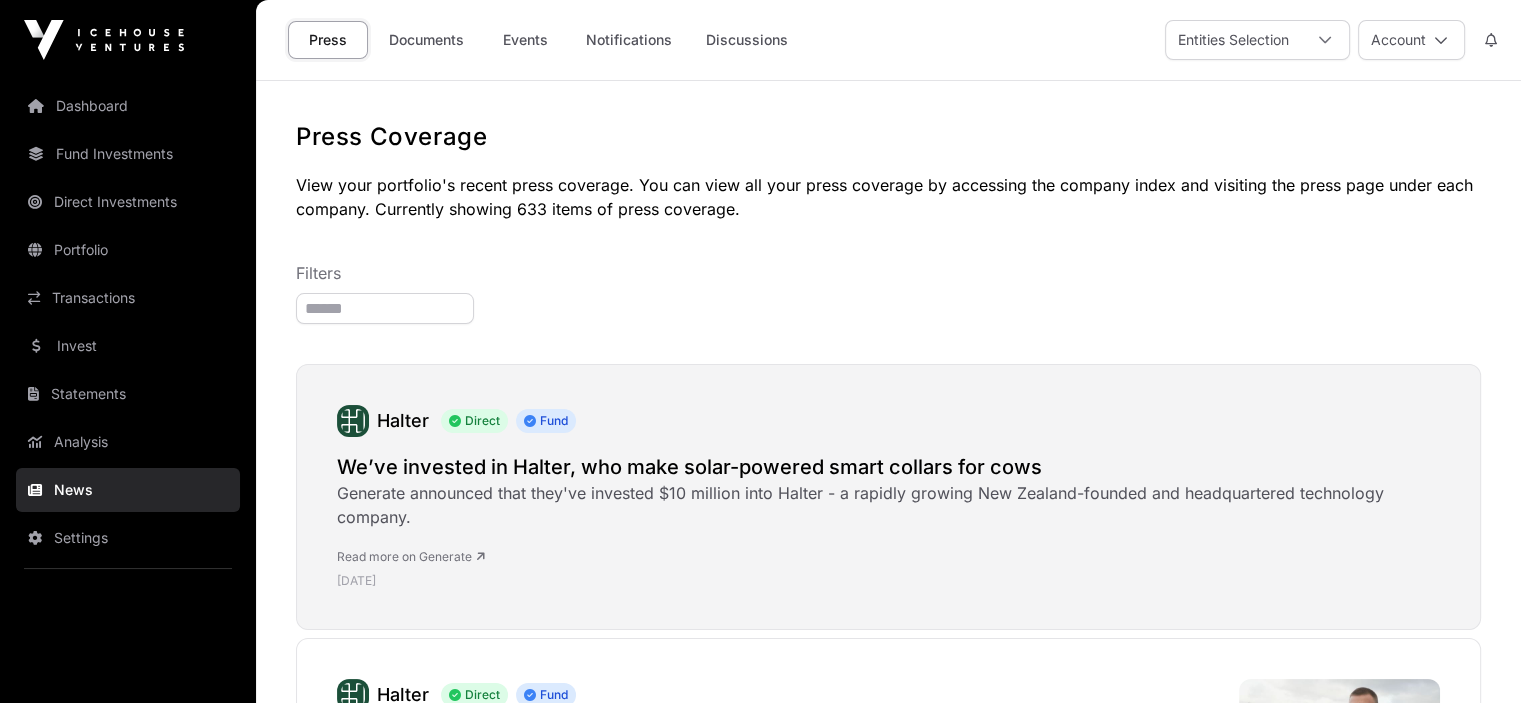 click on "We’ve invested in Halter, who make solar-powered smart collars for cows" 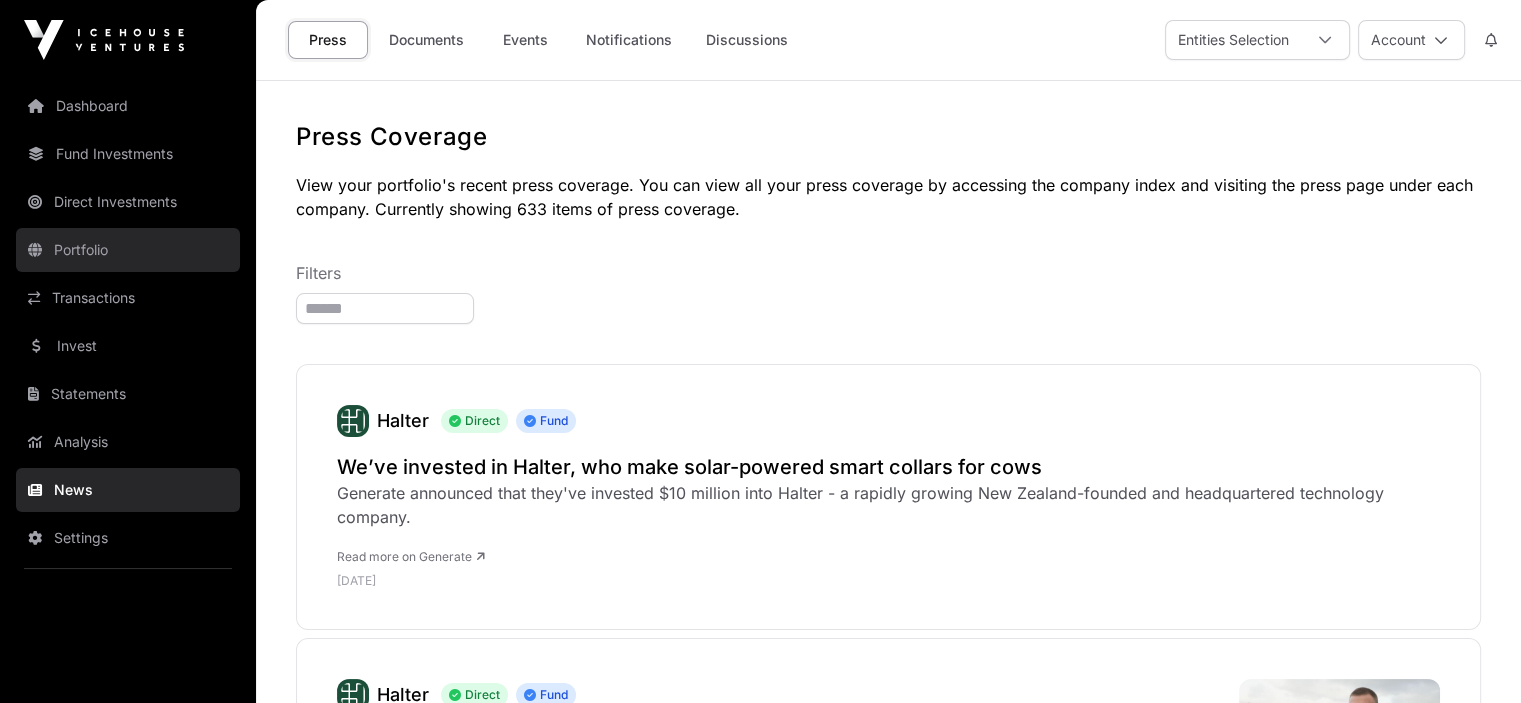 click on "Portfolio" 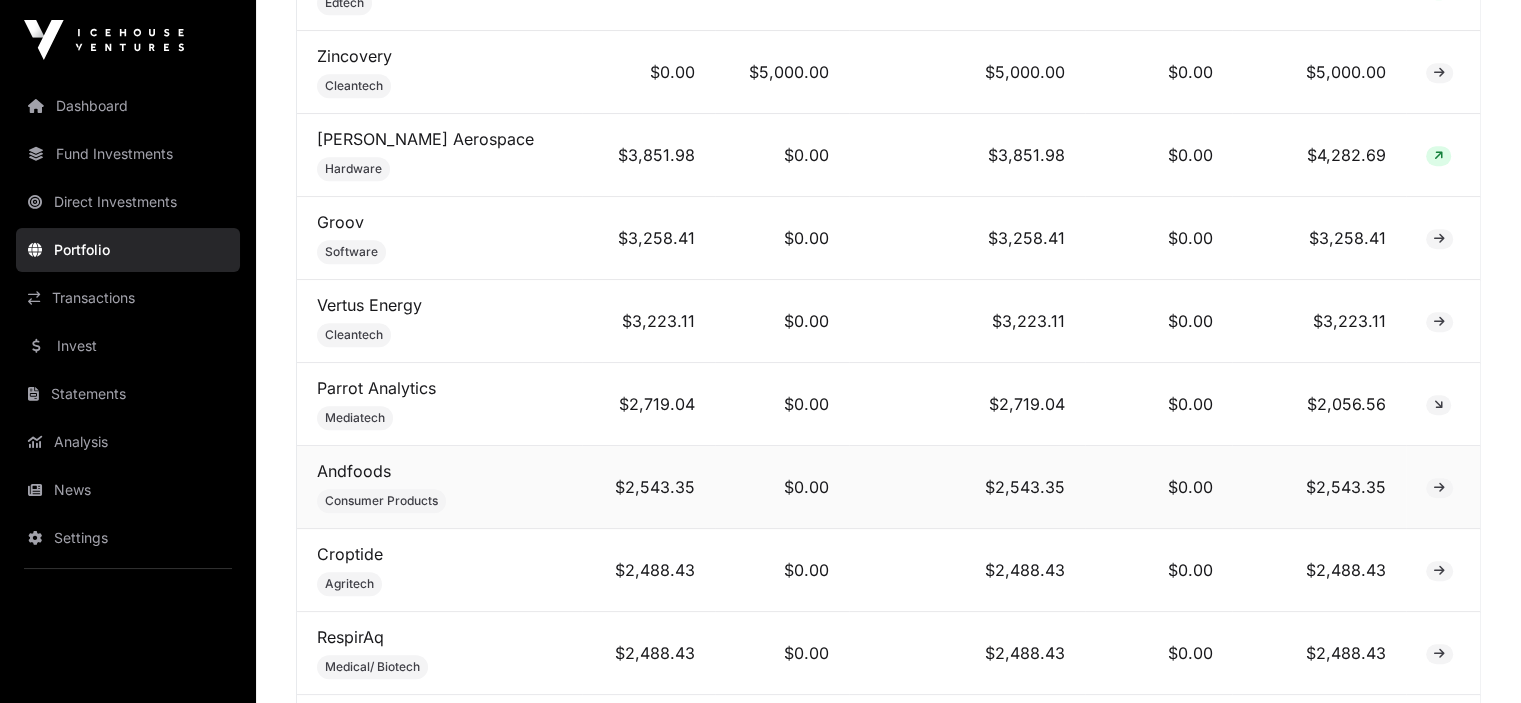 scroll, scrollTop: 1100, scrollLeft: 0, axis: vertical 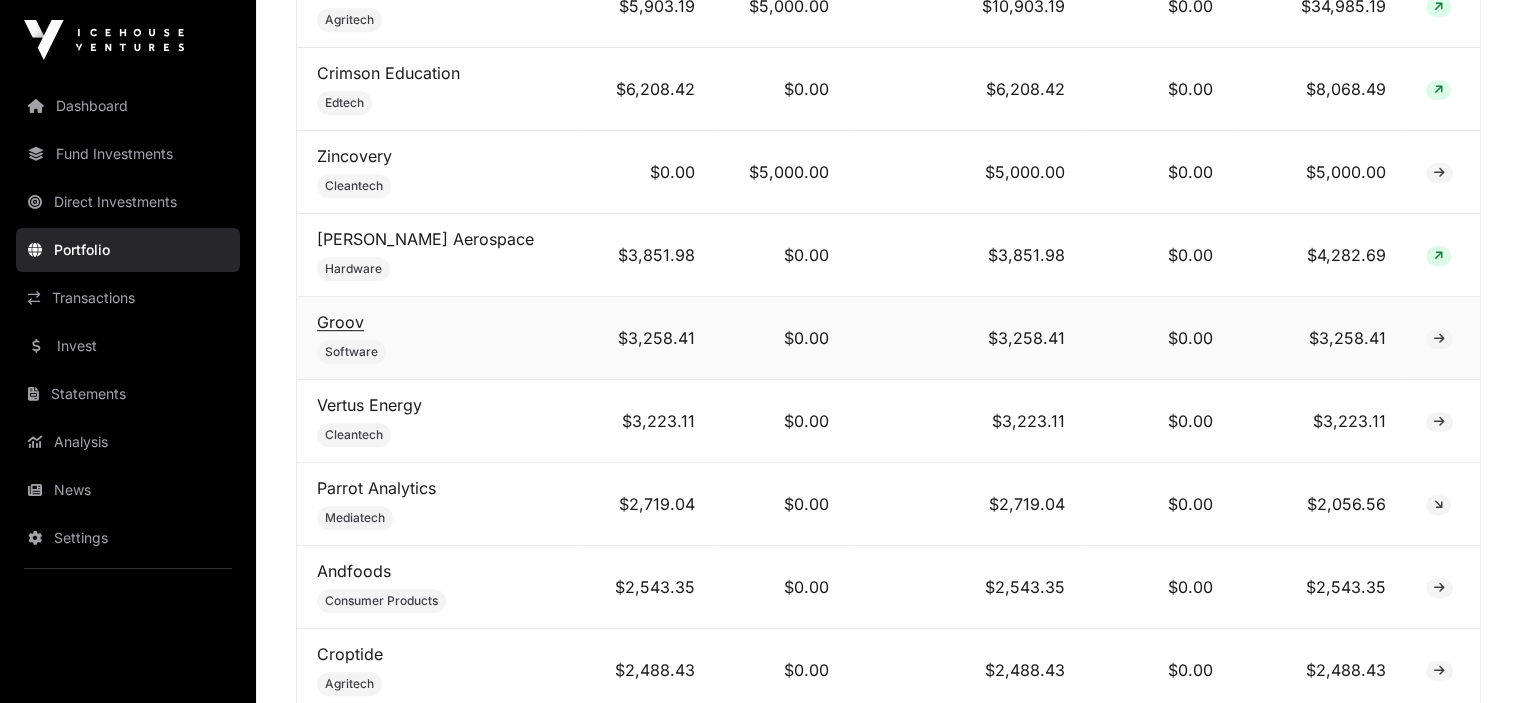 click on "Groov" 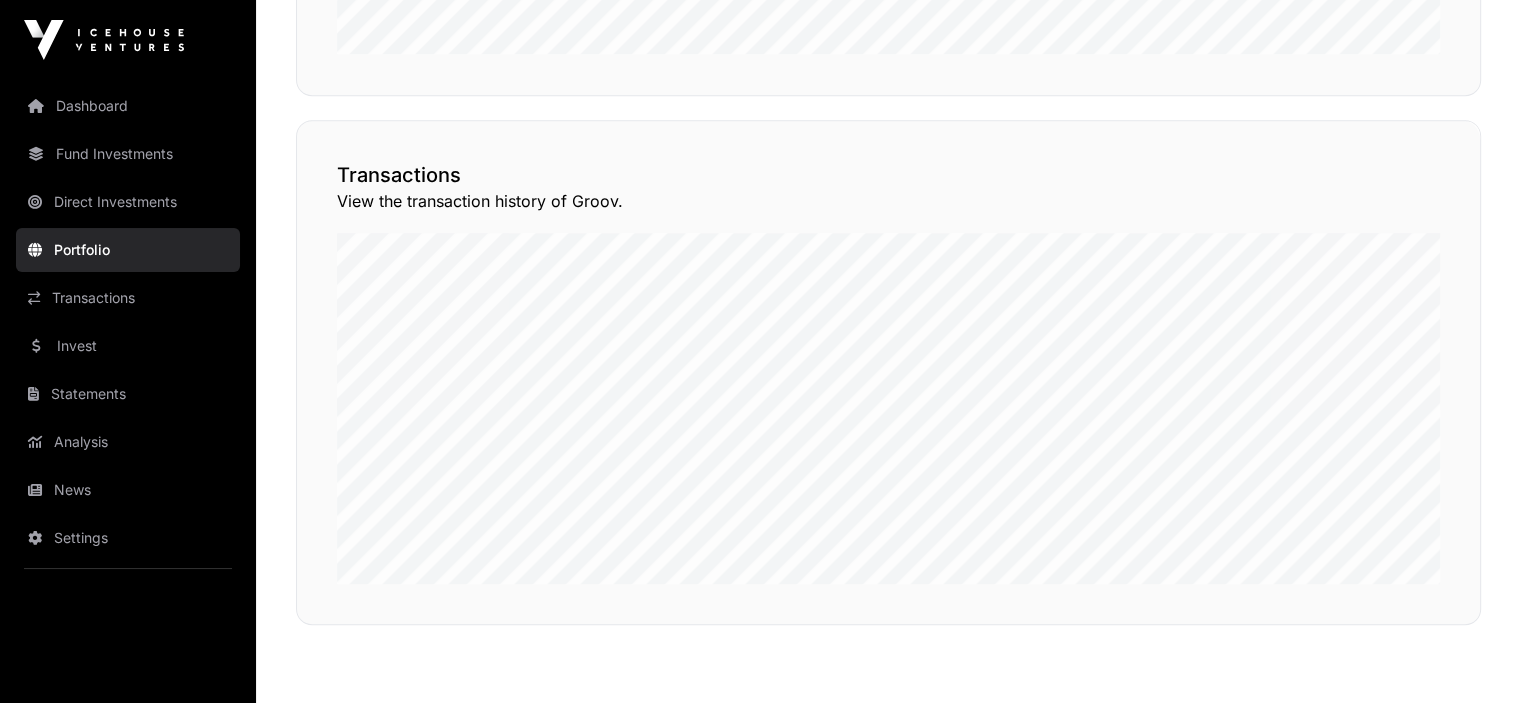 scroll, scrollTop: 1189, scrollLeft: 0, axis: vertical 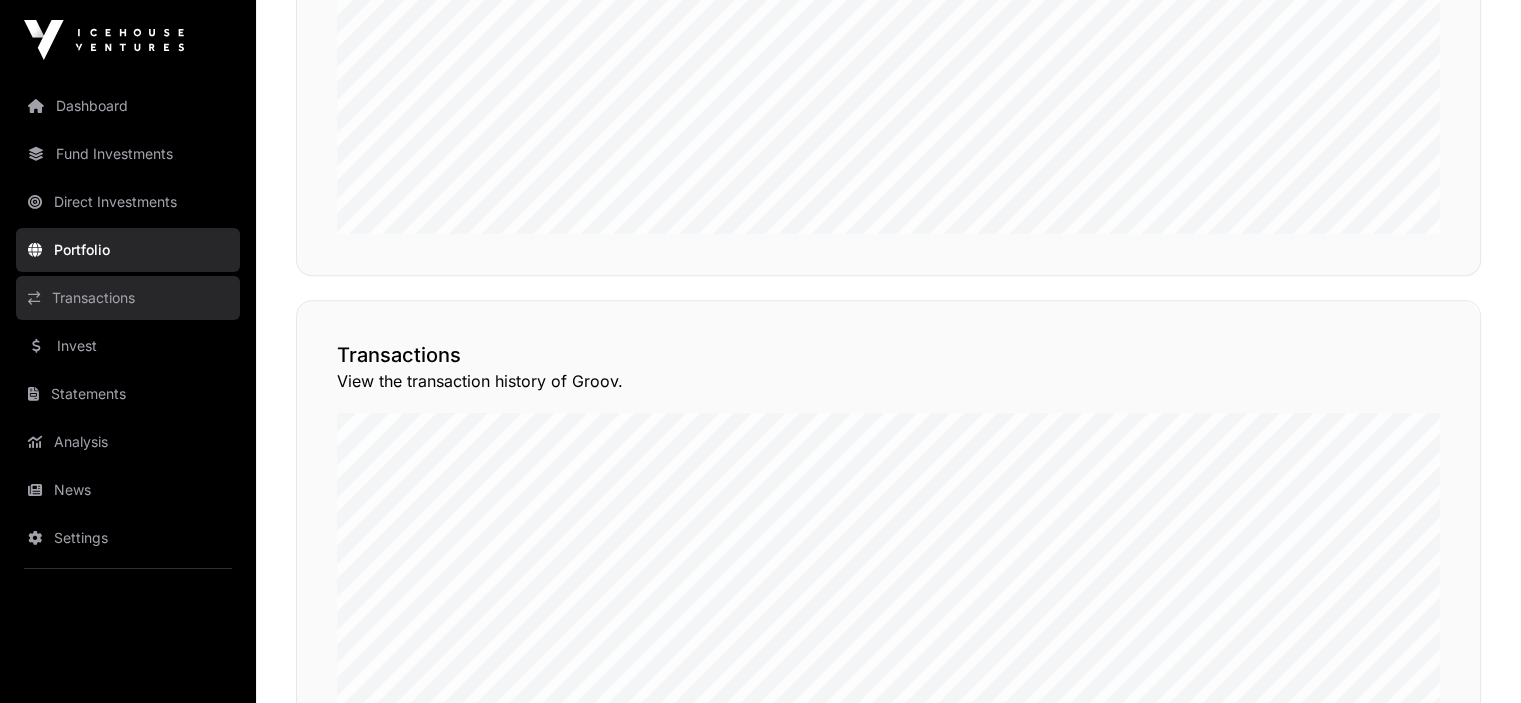 click on "Transactions" 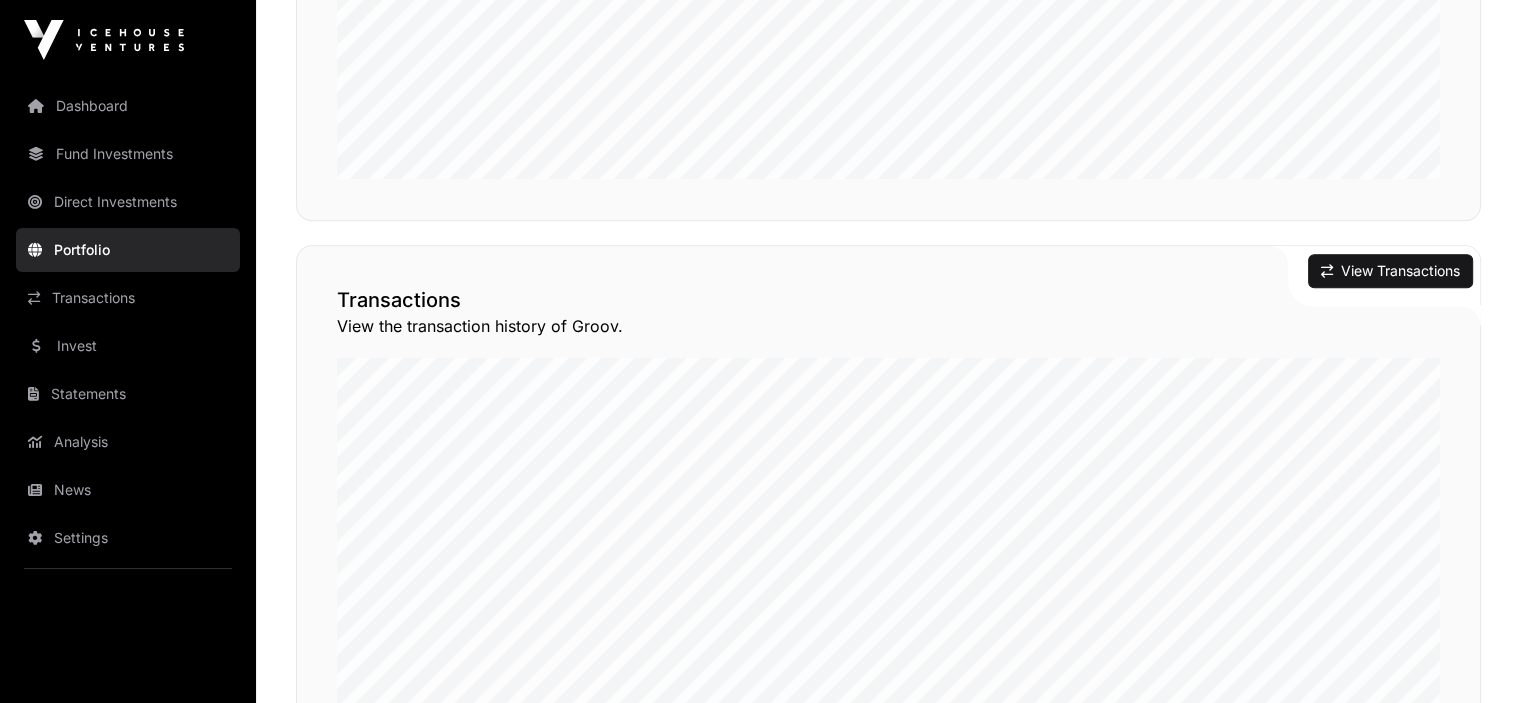 scroll, scrollTop: 1289, scrollLeft: 0, axis: vertical 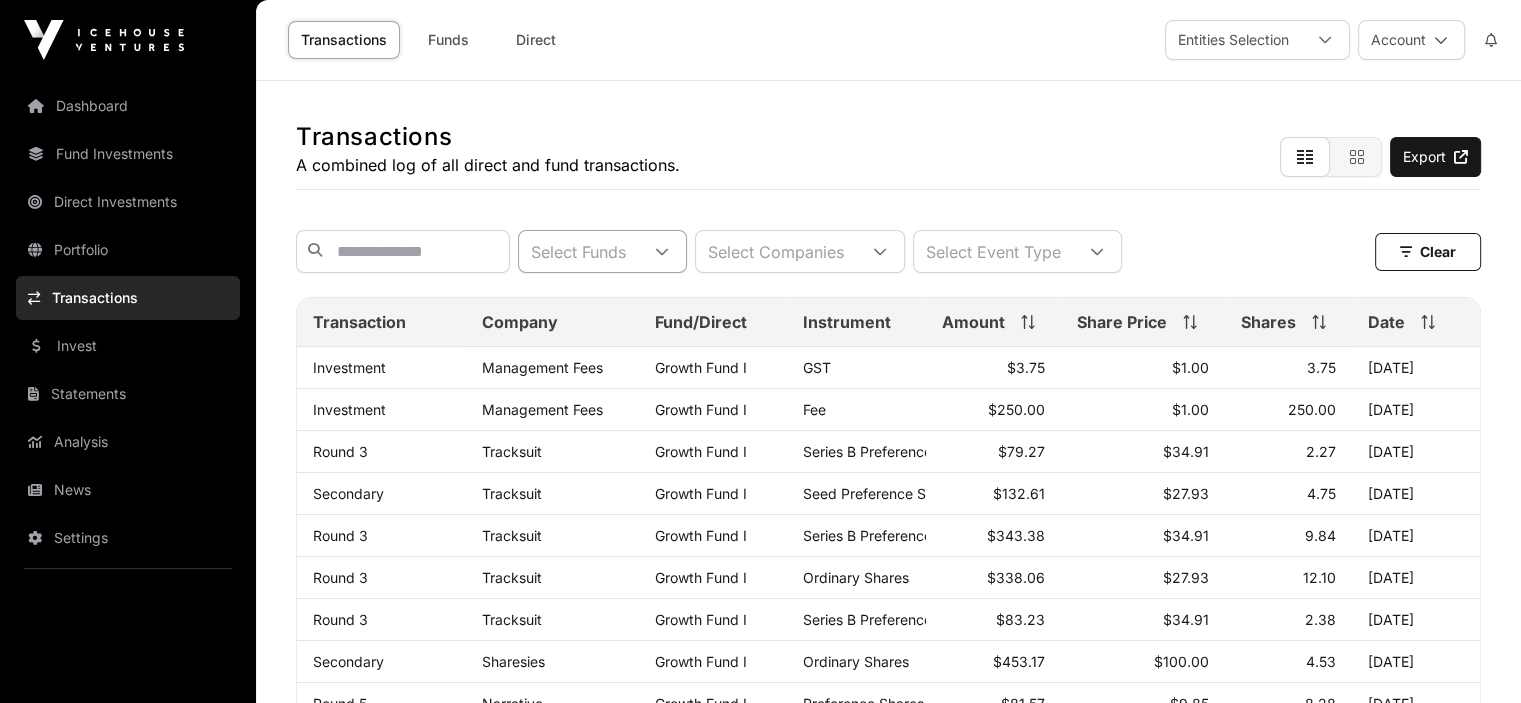 click 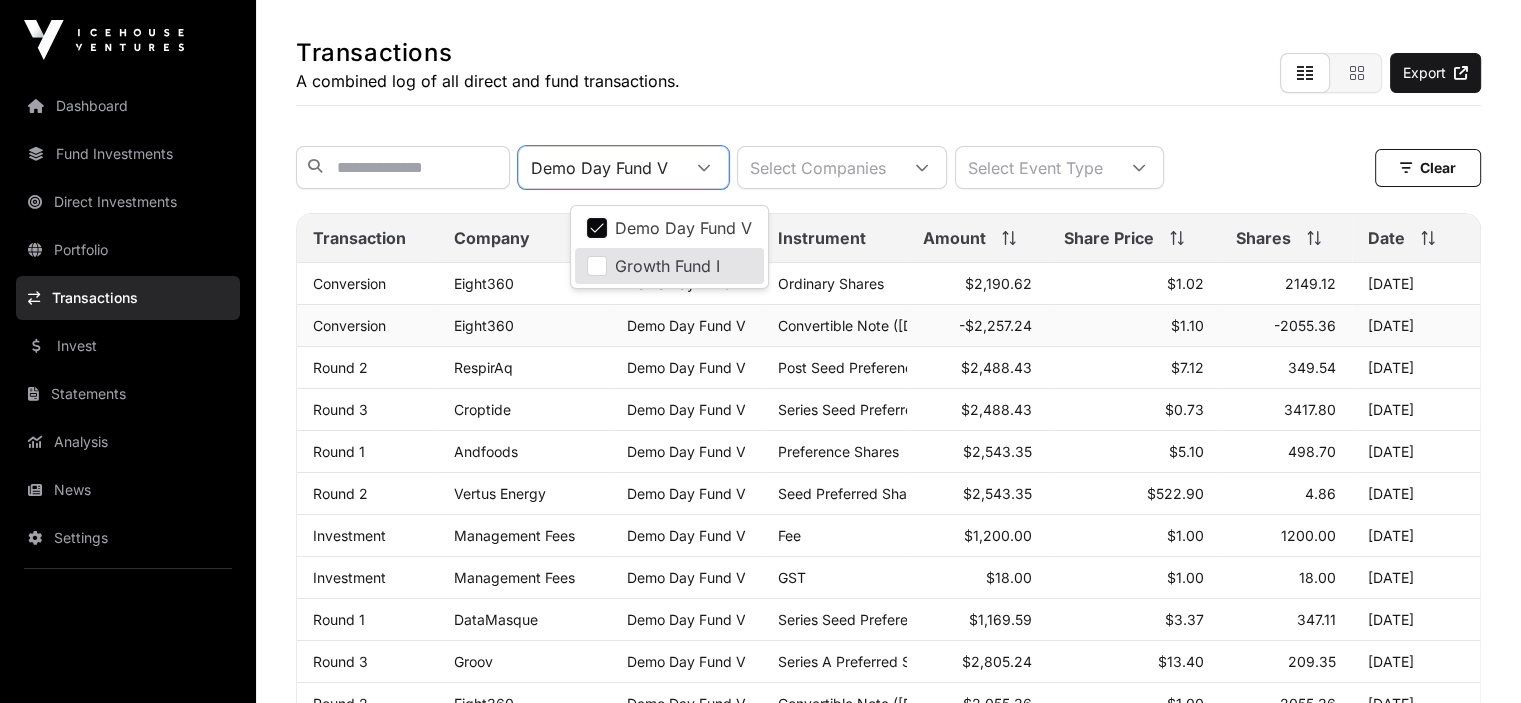 scroll, scrollTop: 0, scrollLeft: 0, axis: both 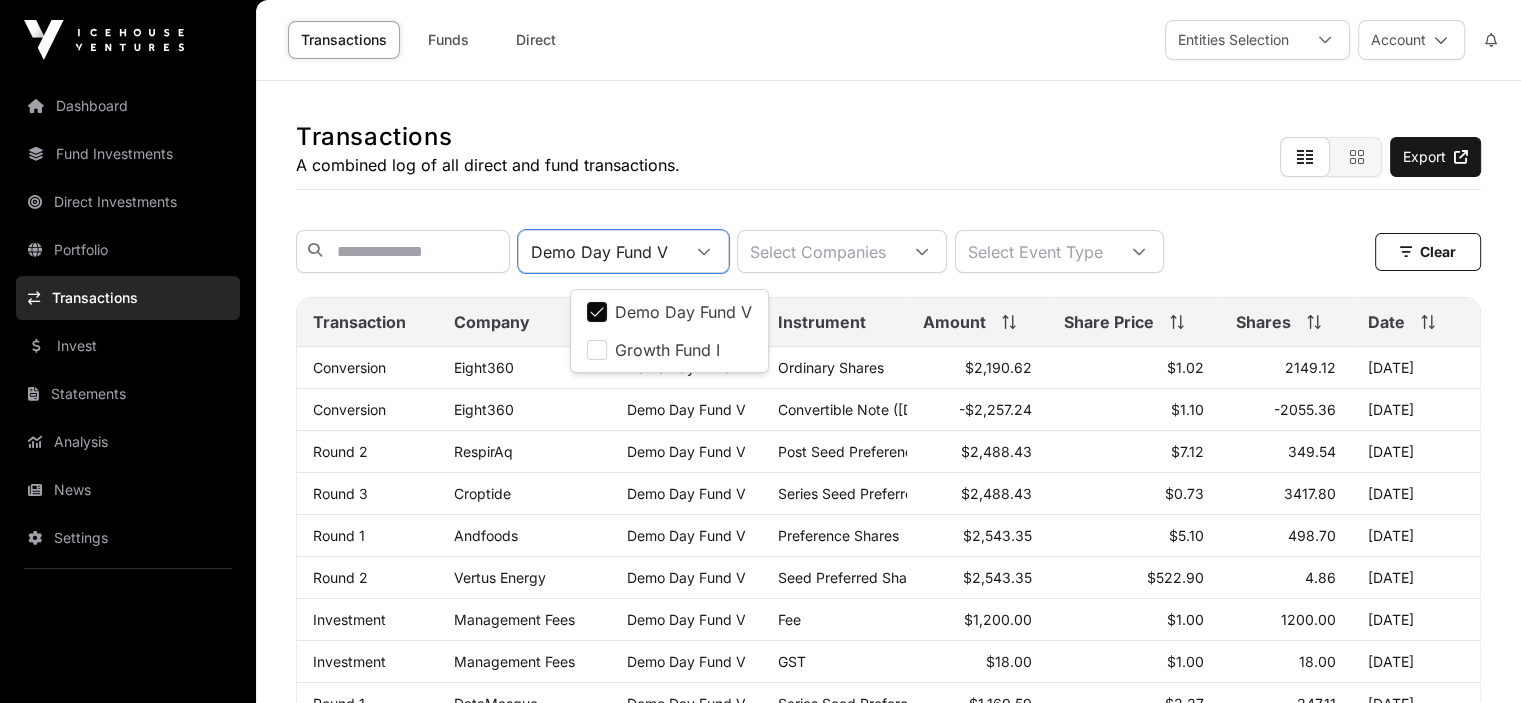 click 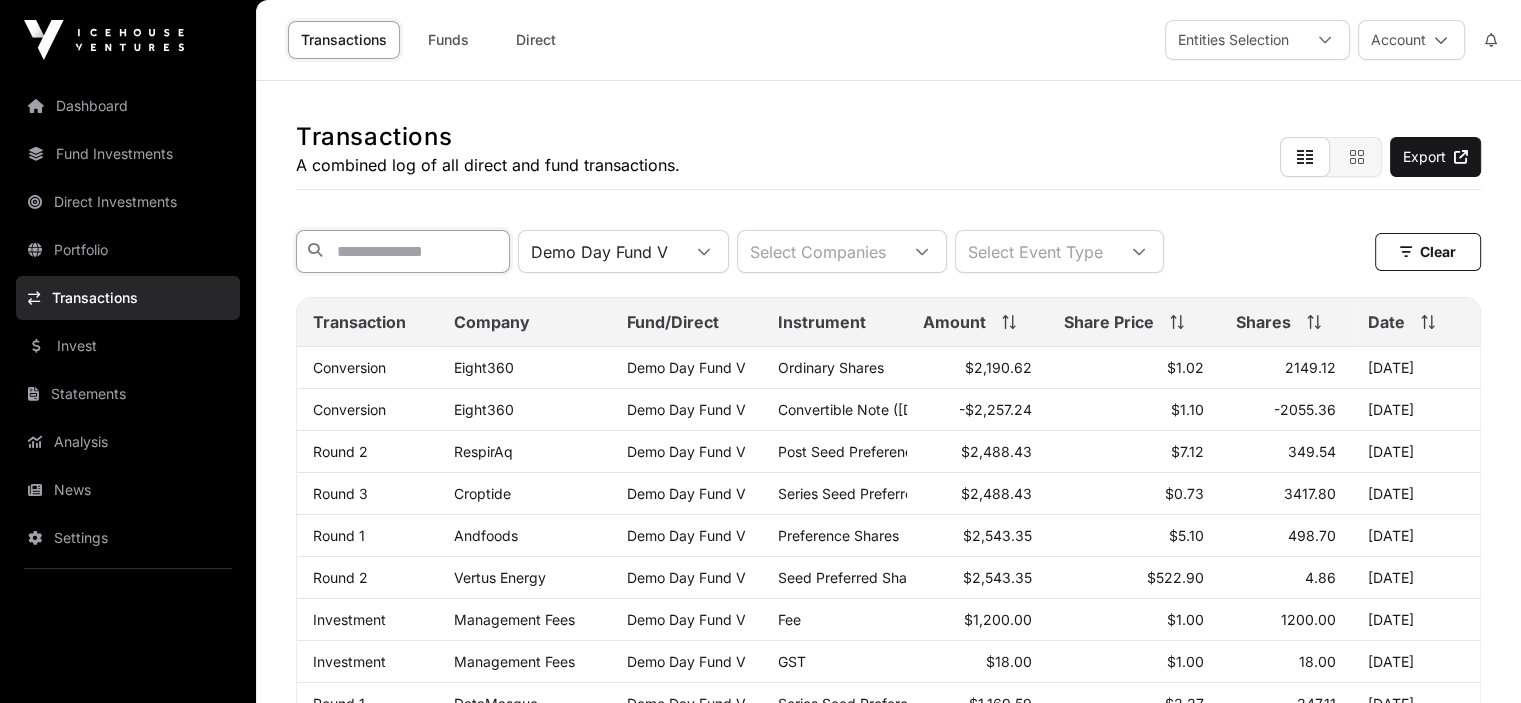 click 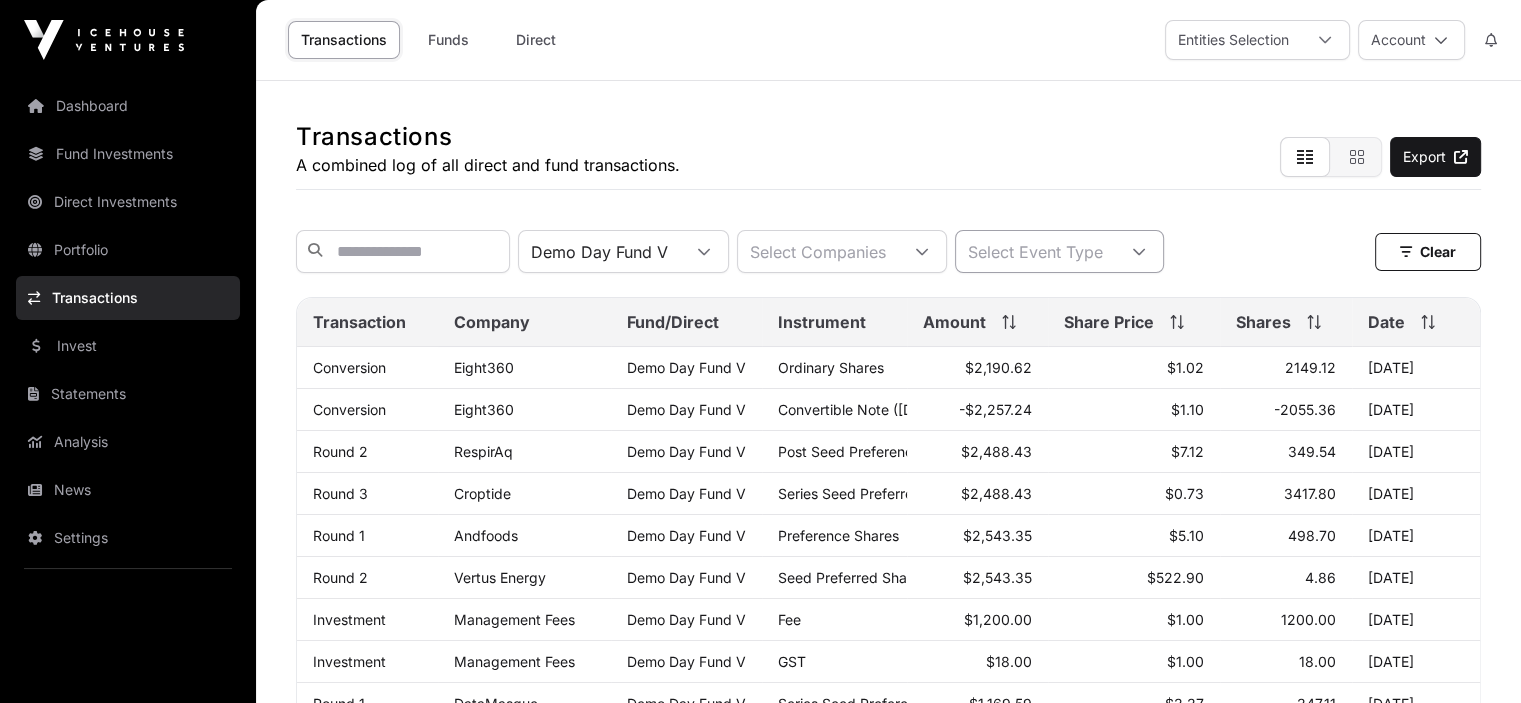 click 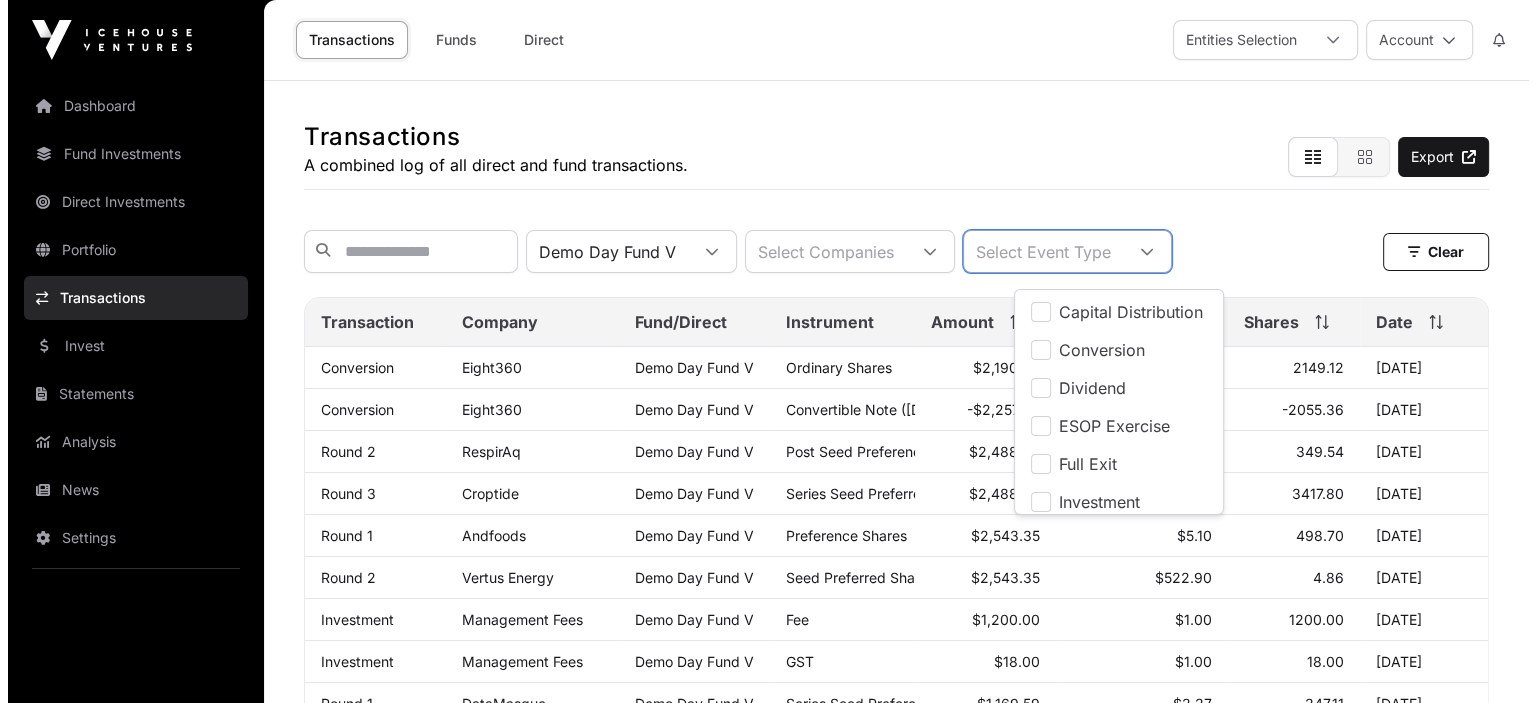 scroll, scrollTop: 20, scrollLeft: 12, axis: both 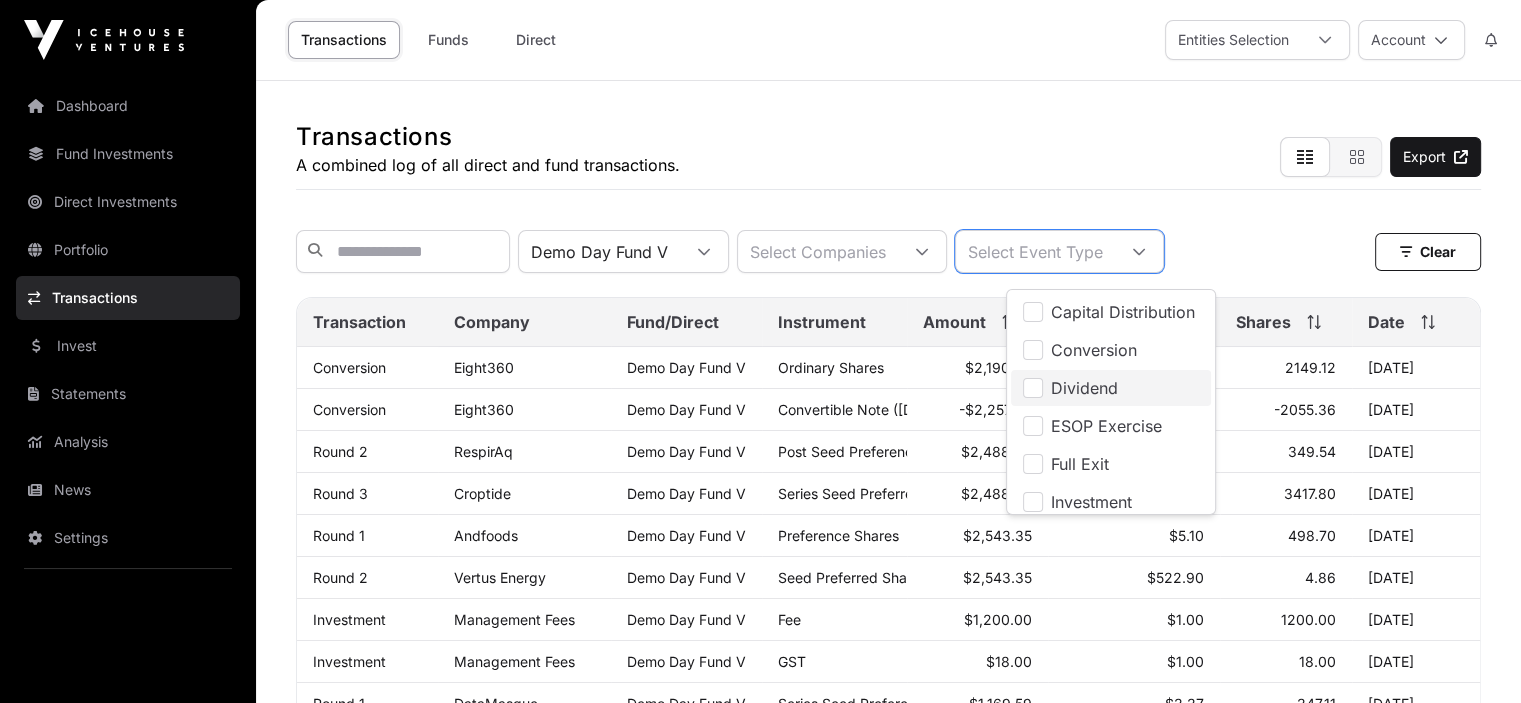 click on "Dividend" 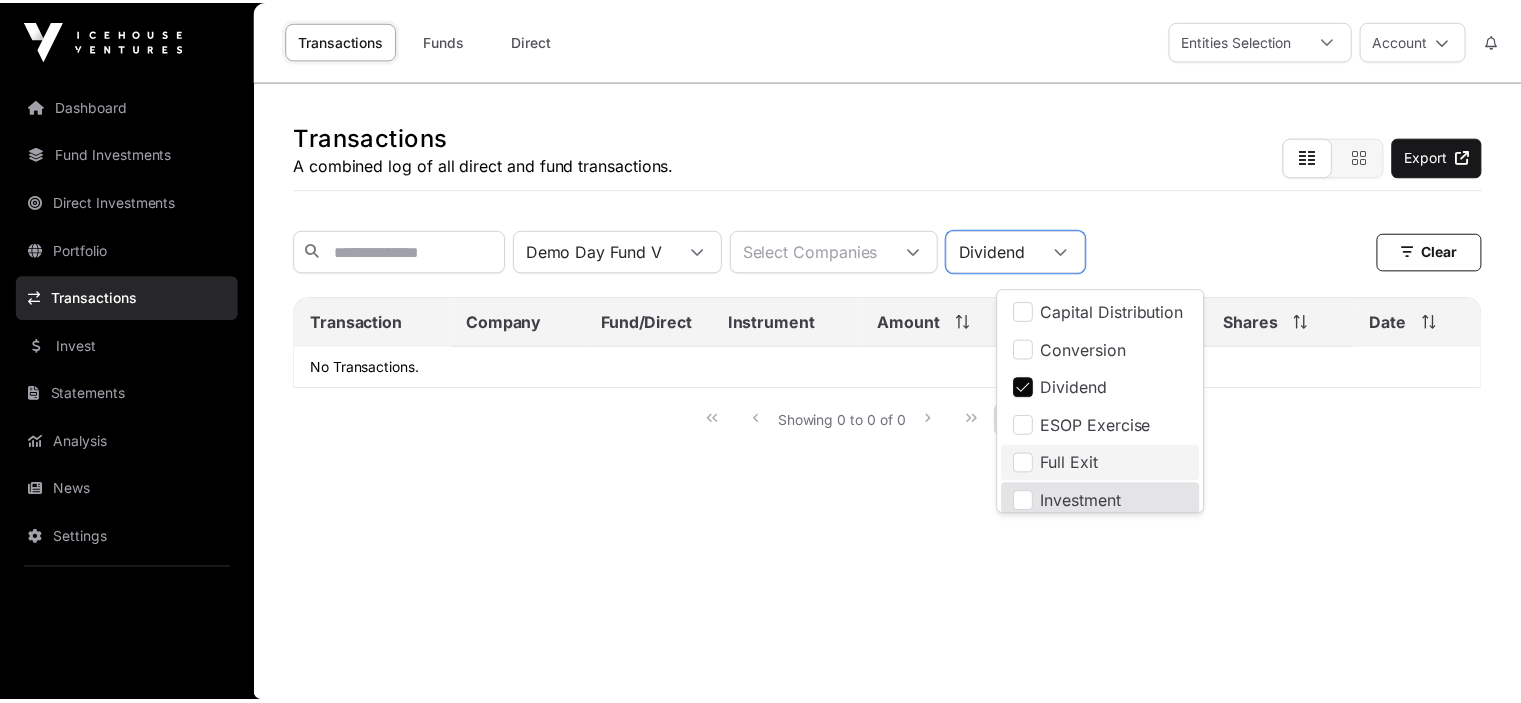 scroll, scrollTop: 6, scrollLeft: 0, axis: vertical 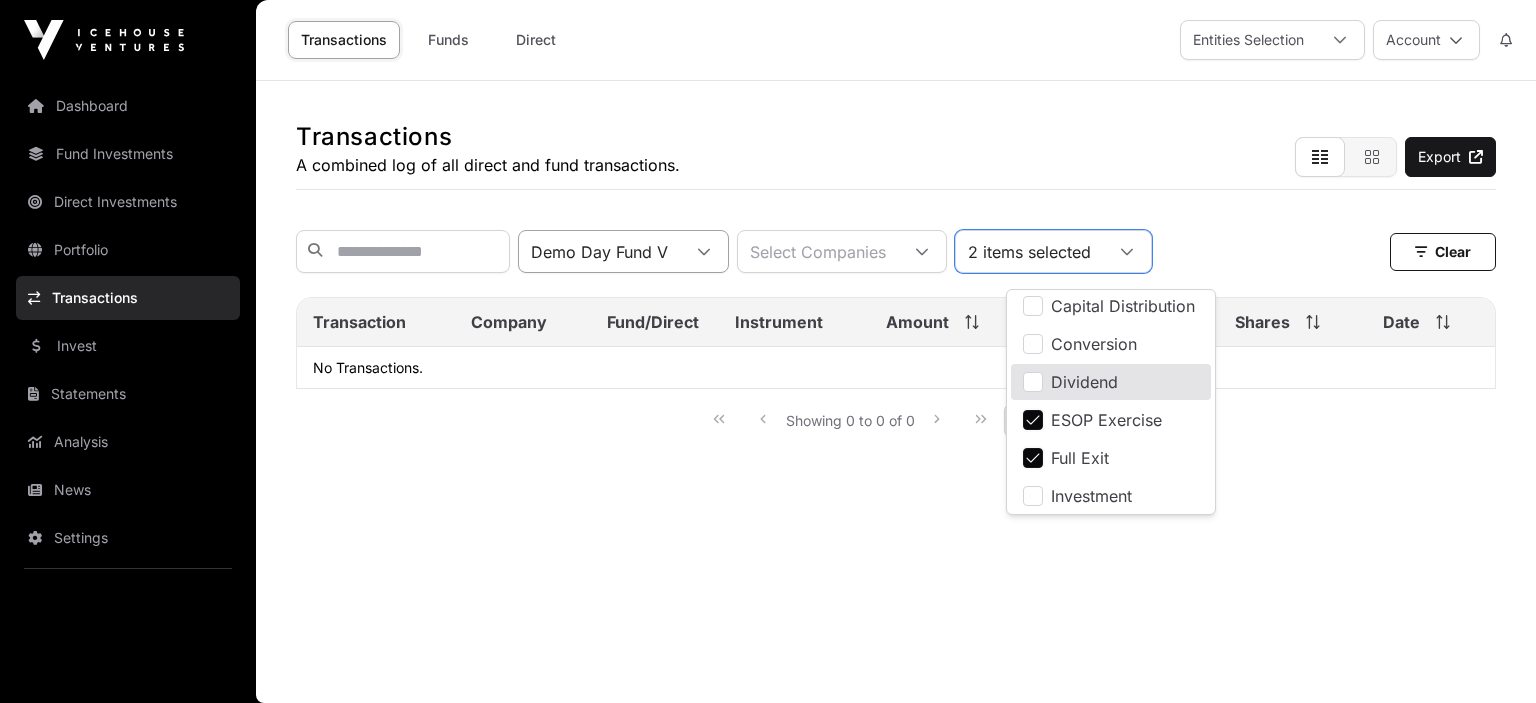 click 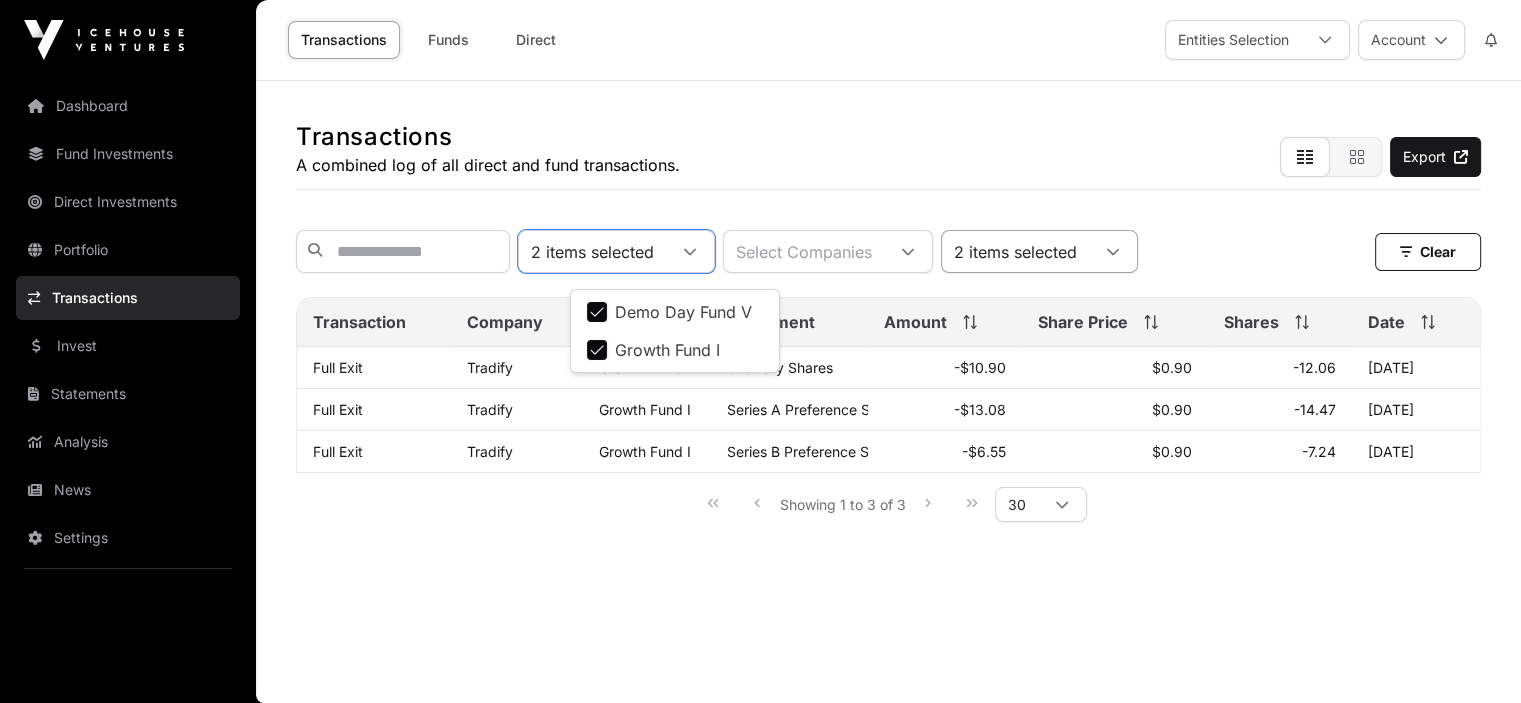 click 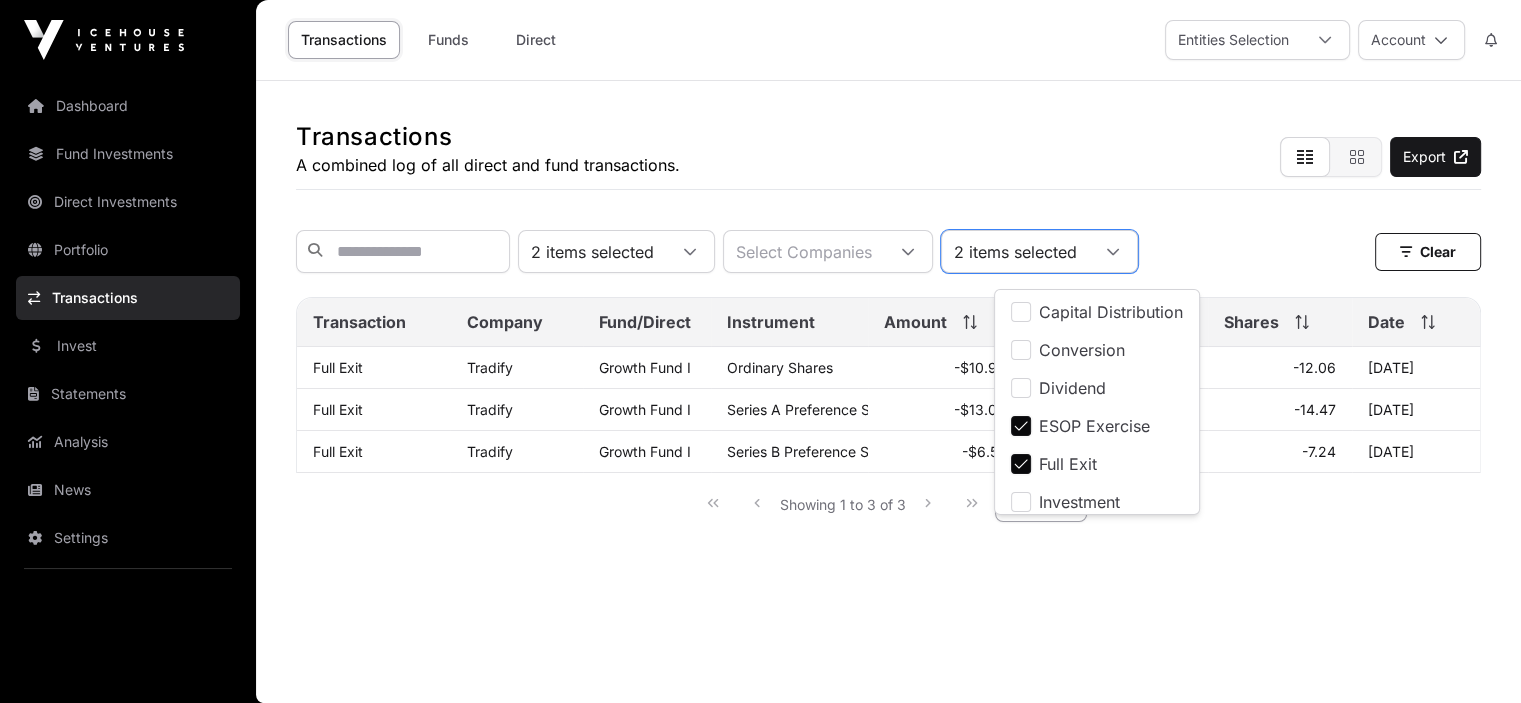 scroll, scrollTop: 6, scrollLeft: 0, axis: vertical 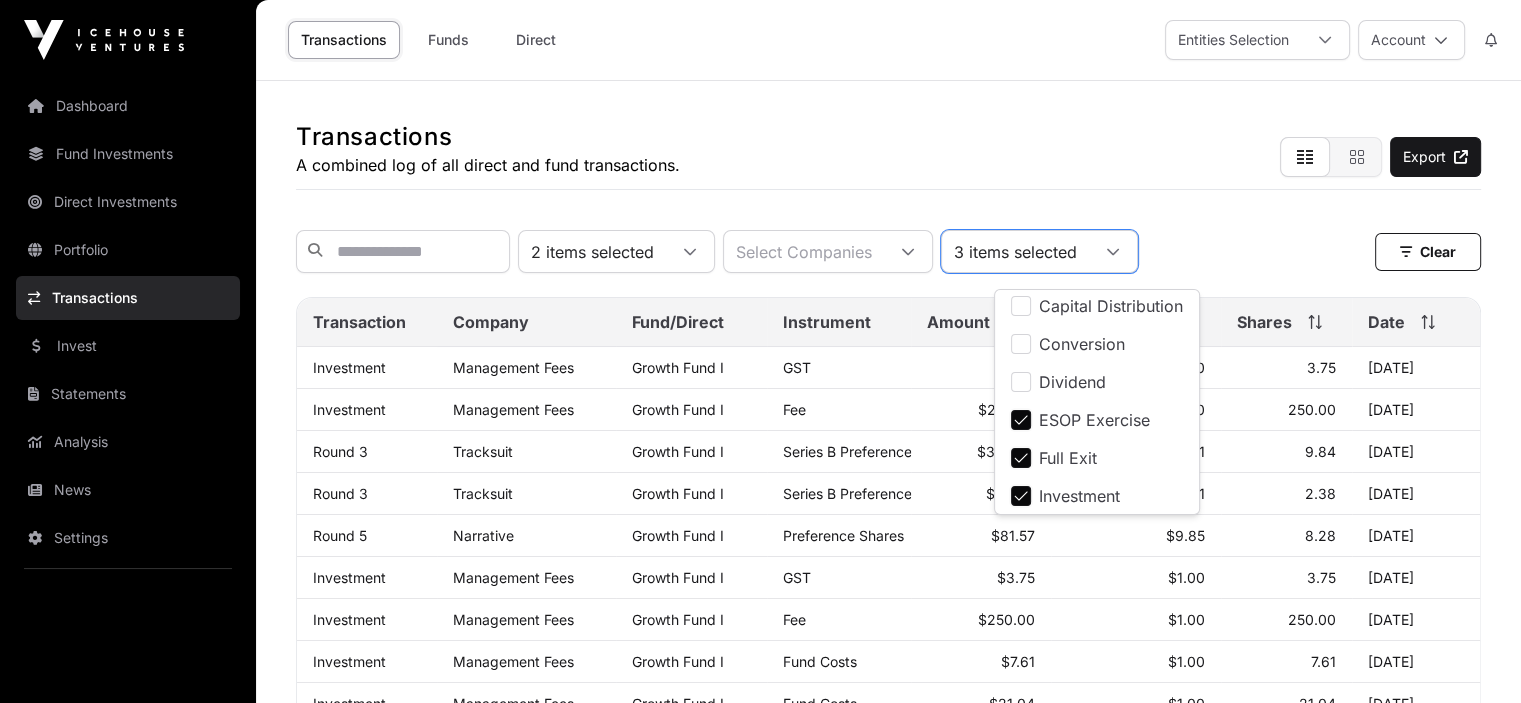 click on "Investment" 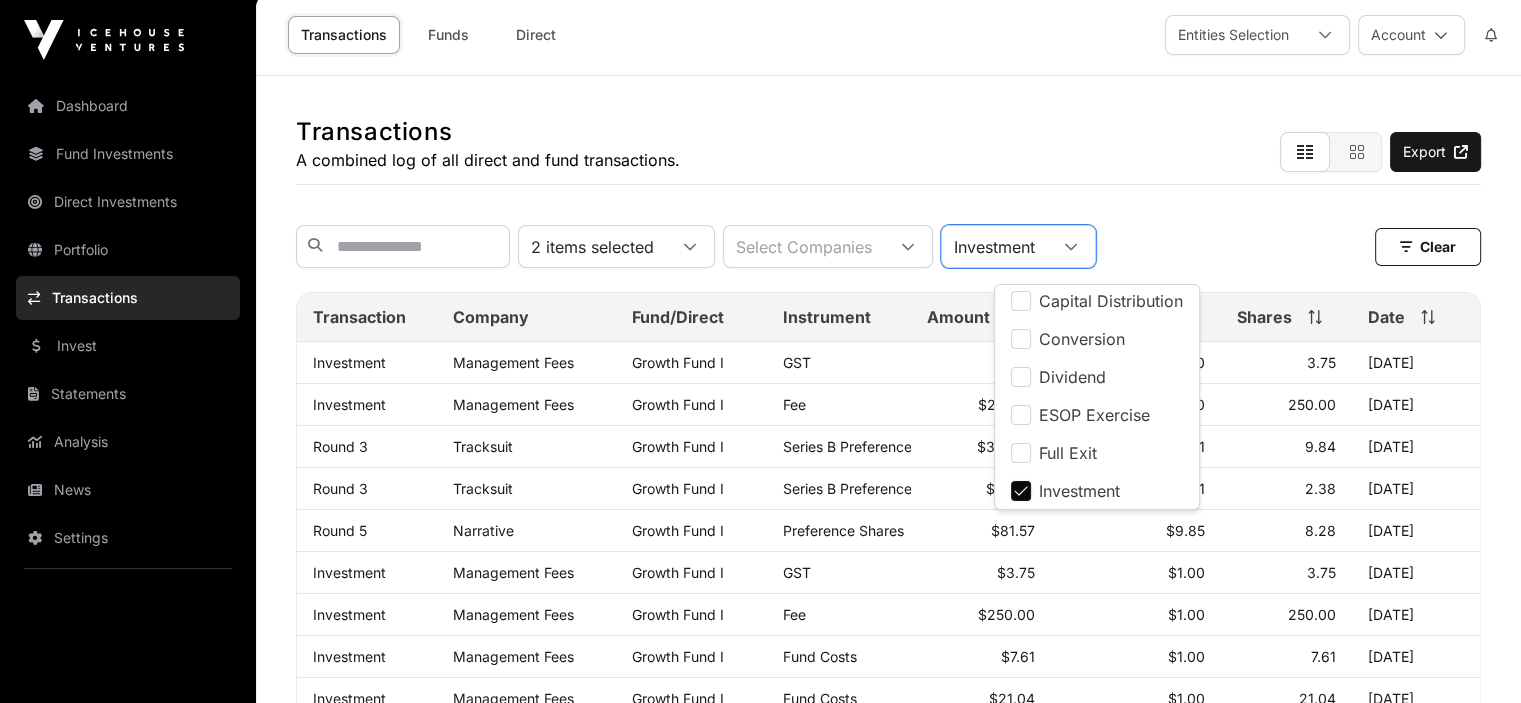 scroll, scrollTop: 0, scrollLeft: 0, axis: both 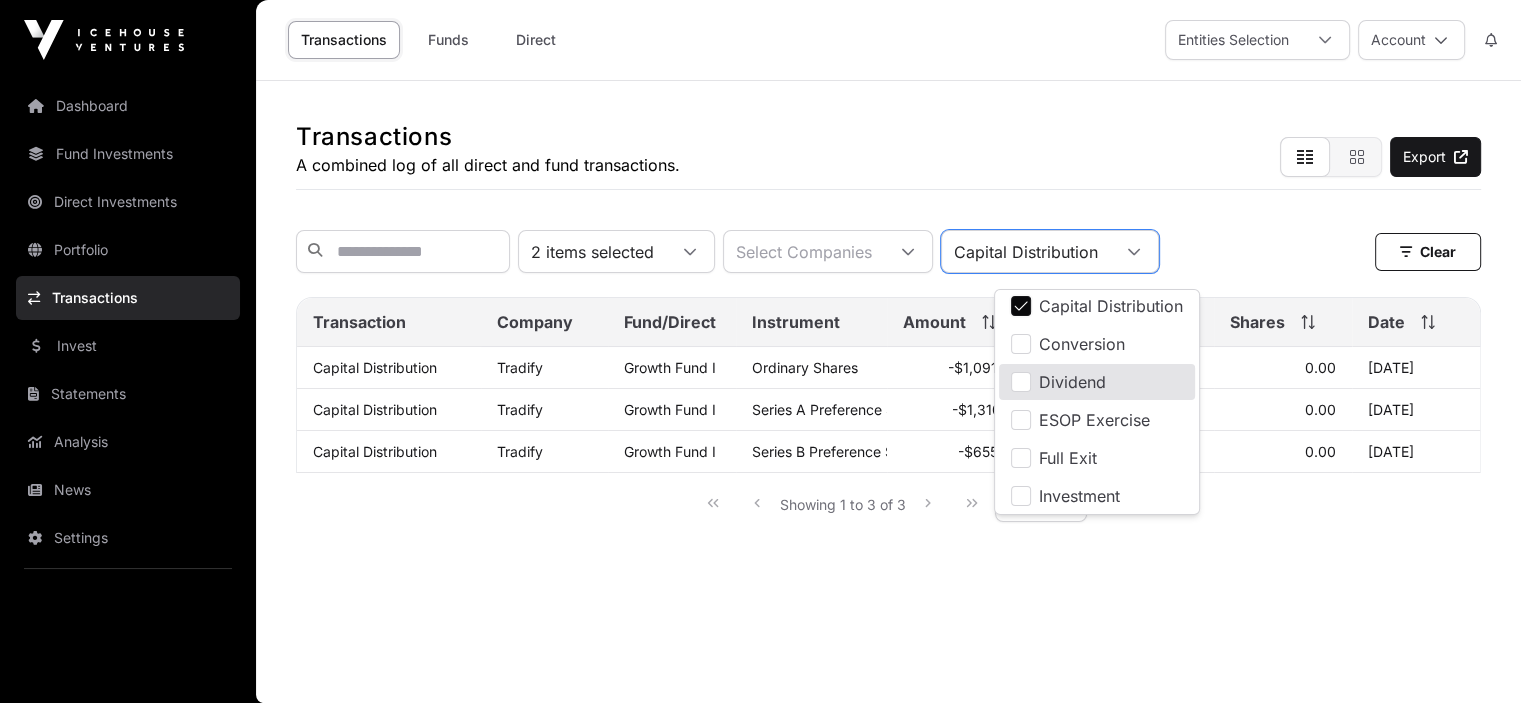 drag, startPoint x: 1329, startPoint y: 261, endPoint x: 1307, endPoint y: 251, distance: 24.166092 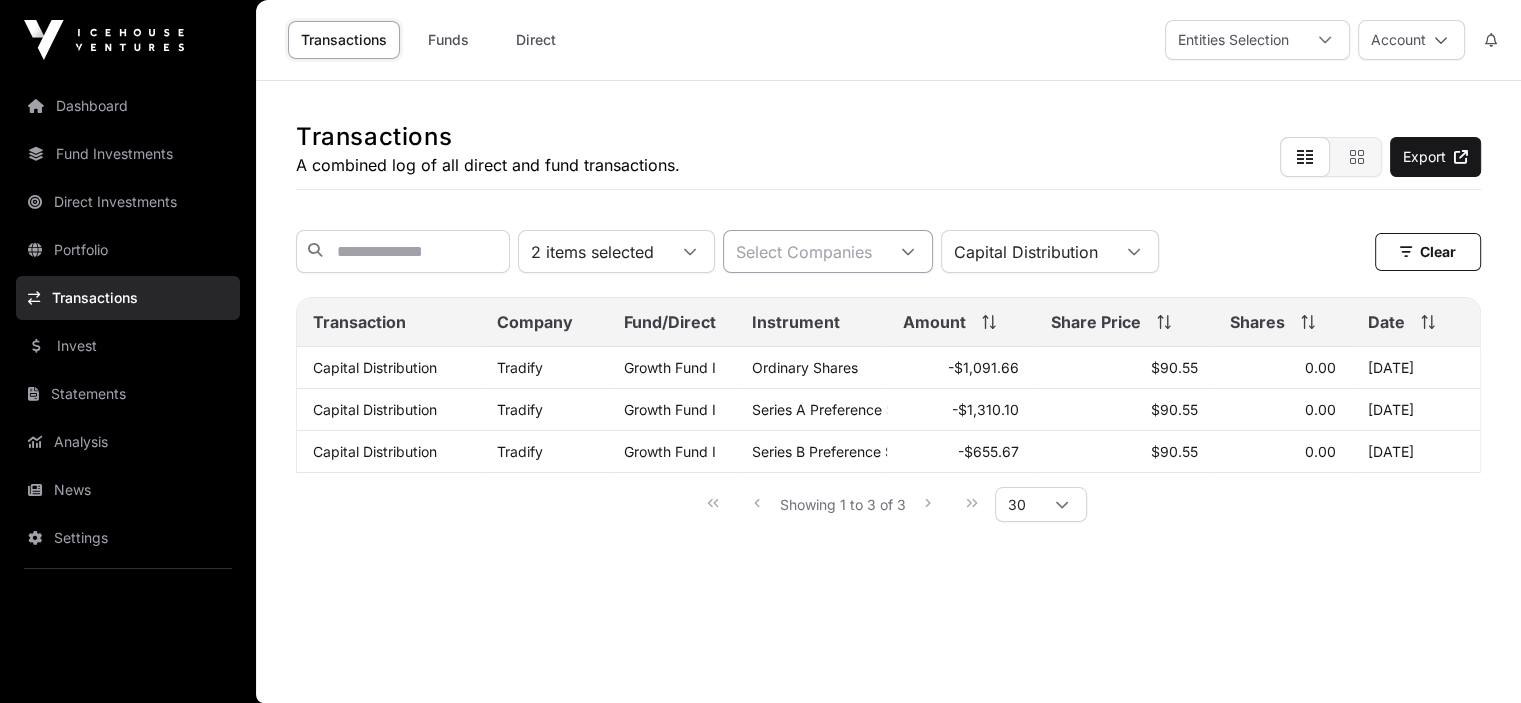 click 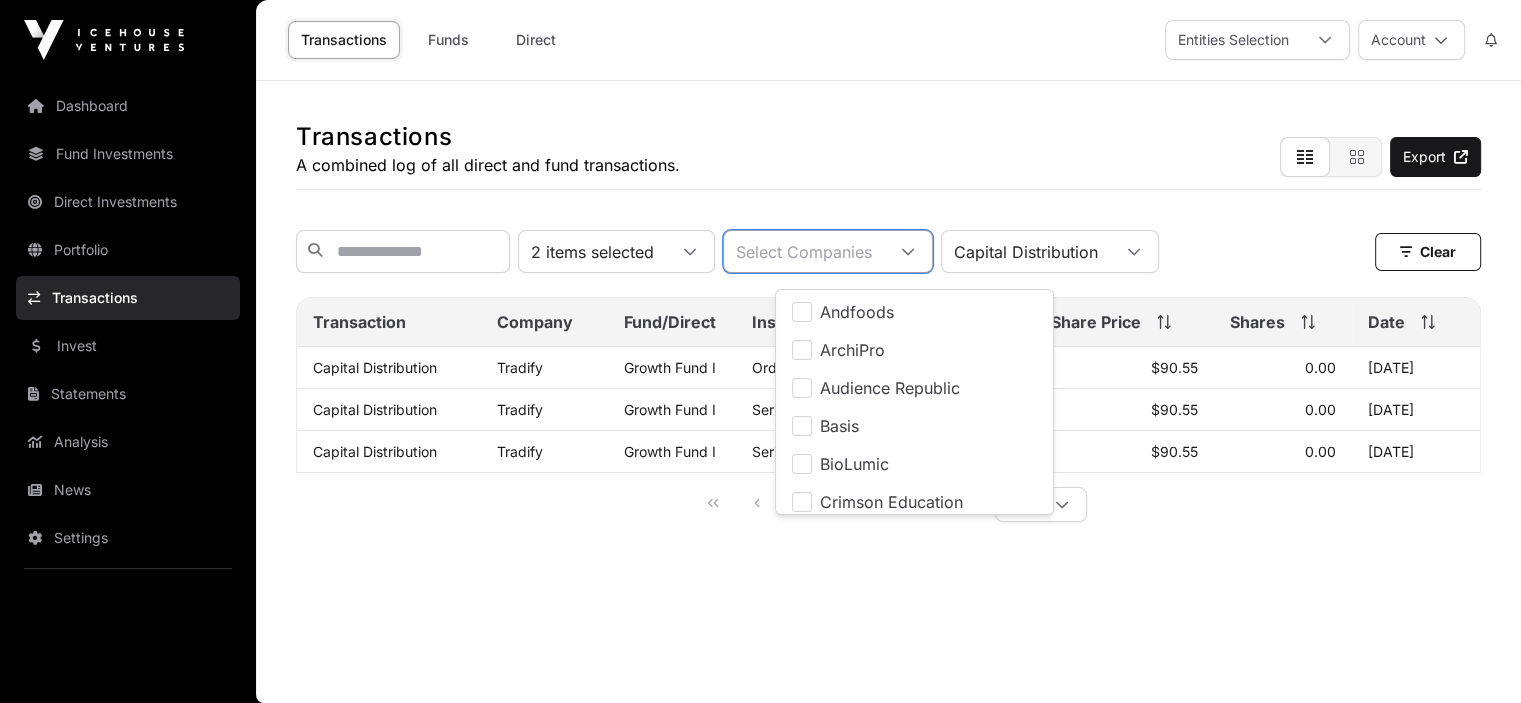 scroll, scrollTop: 20, scrollLeft: 12, axis: both 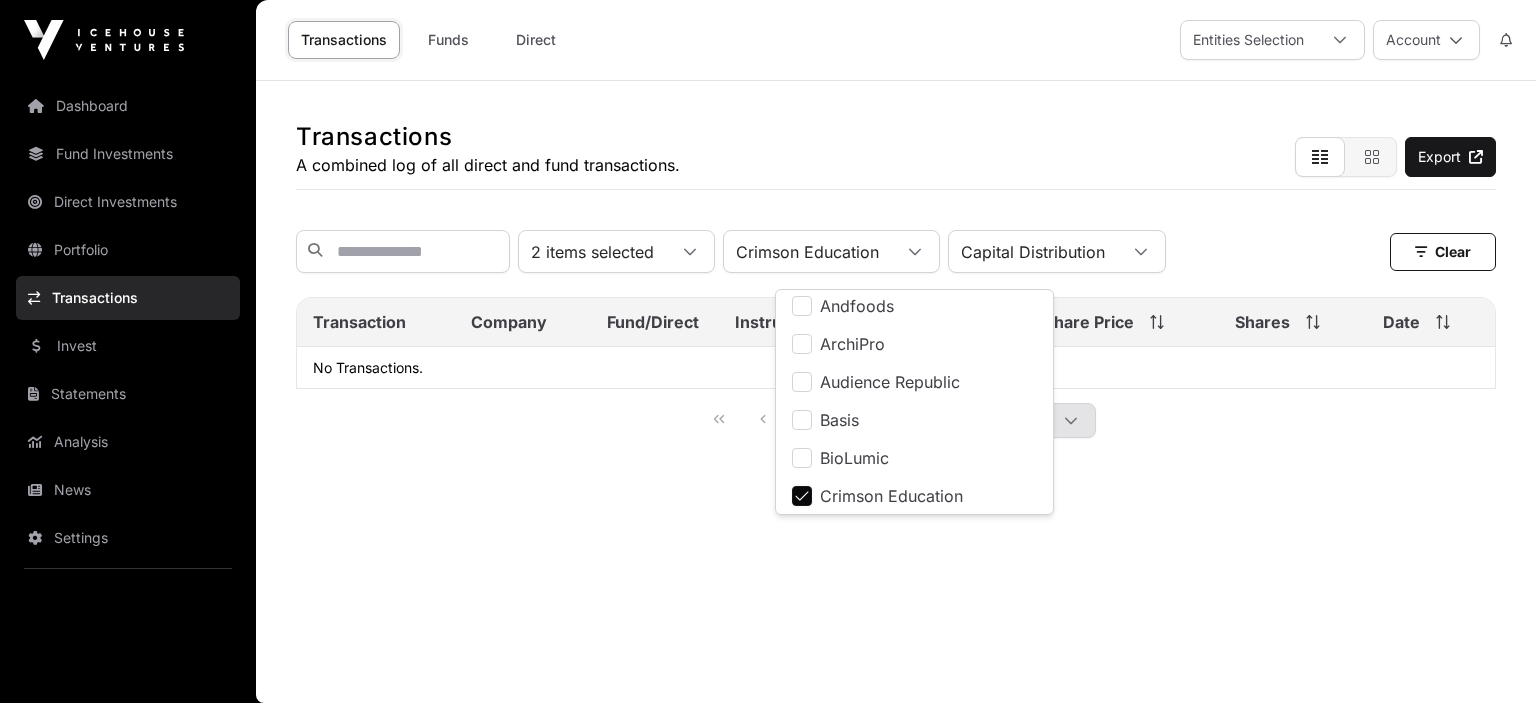 click on "Showing 0 to 0 of 0 30" 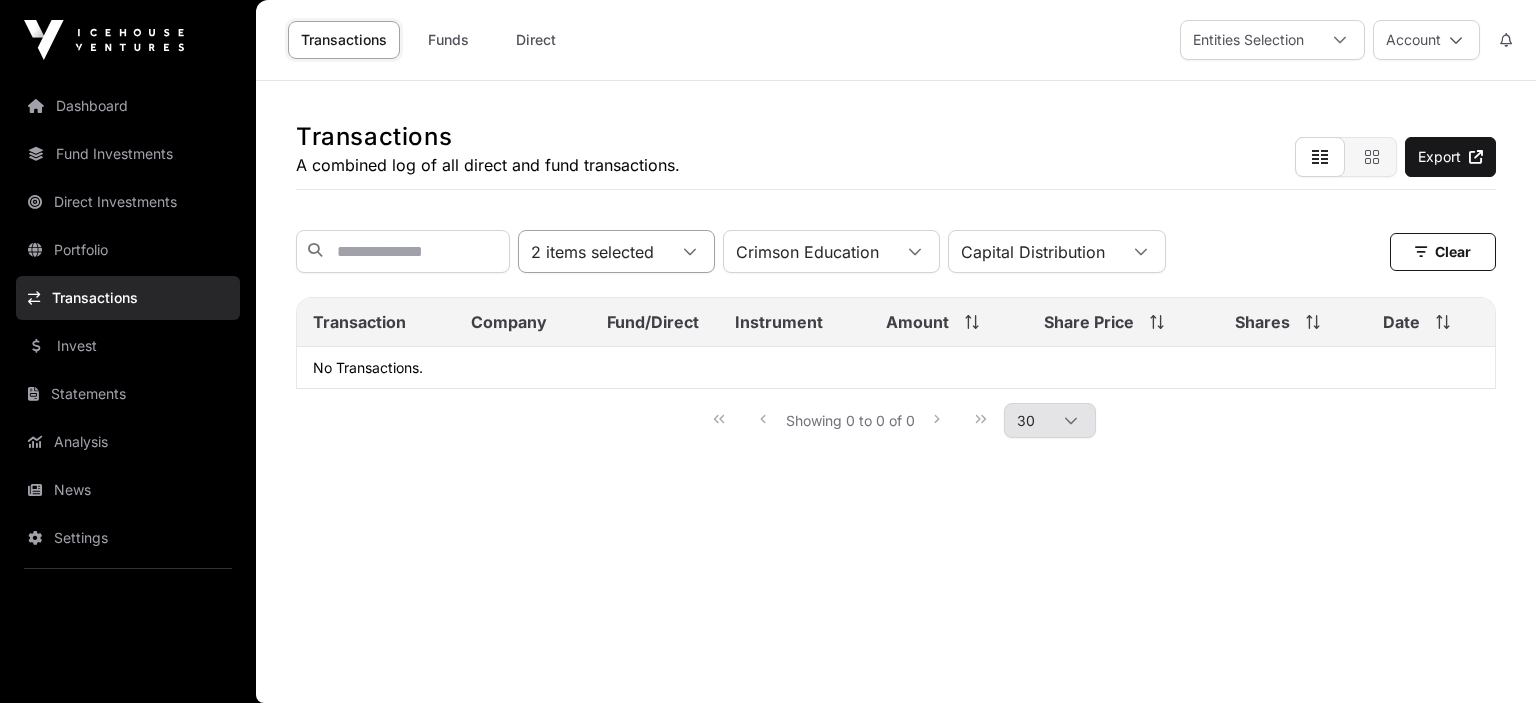 click 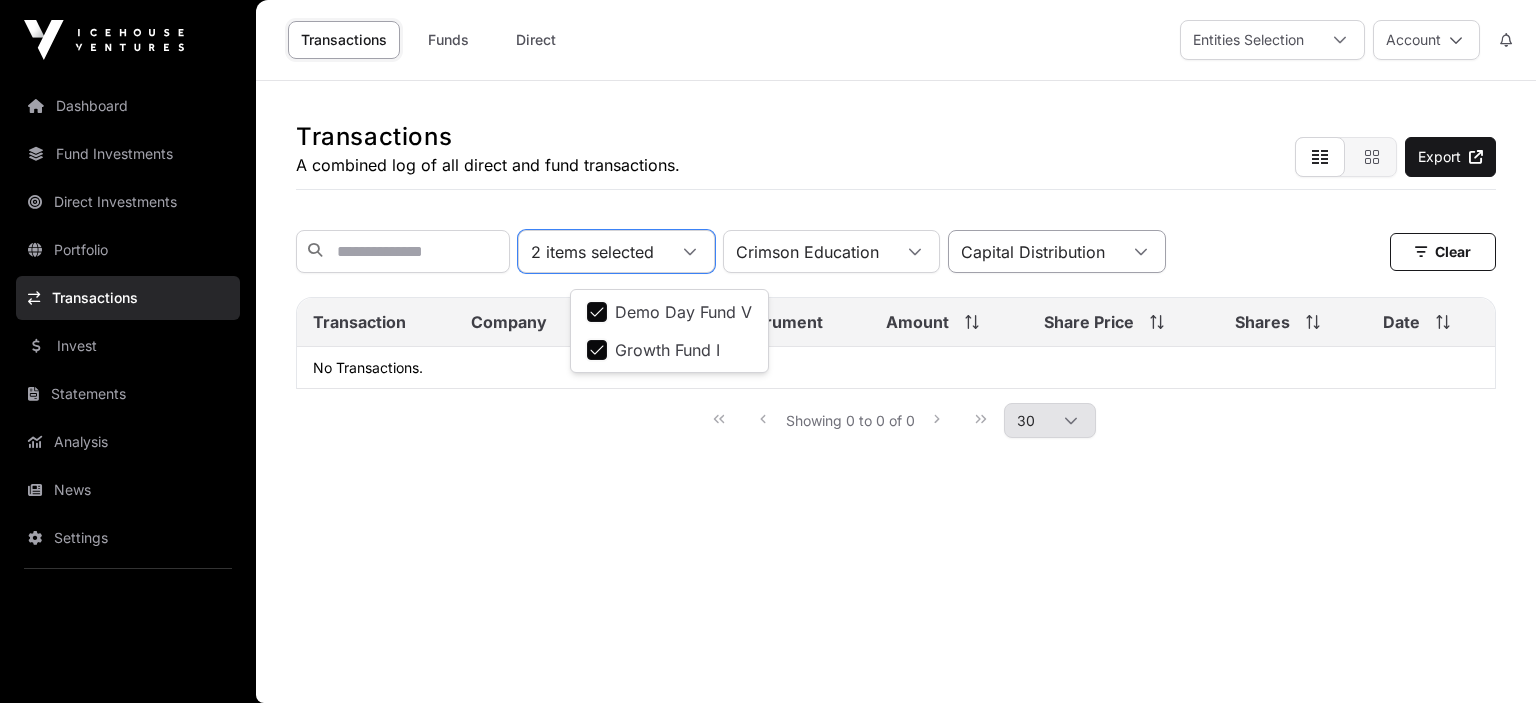 click on "Capital Distribution" 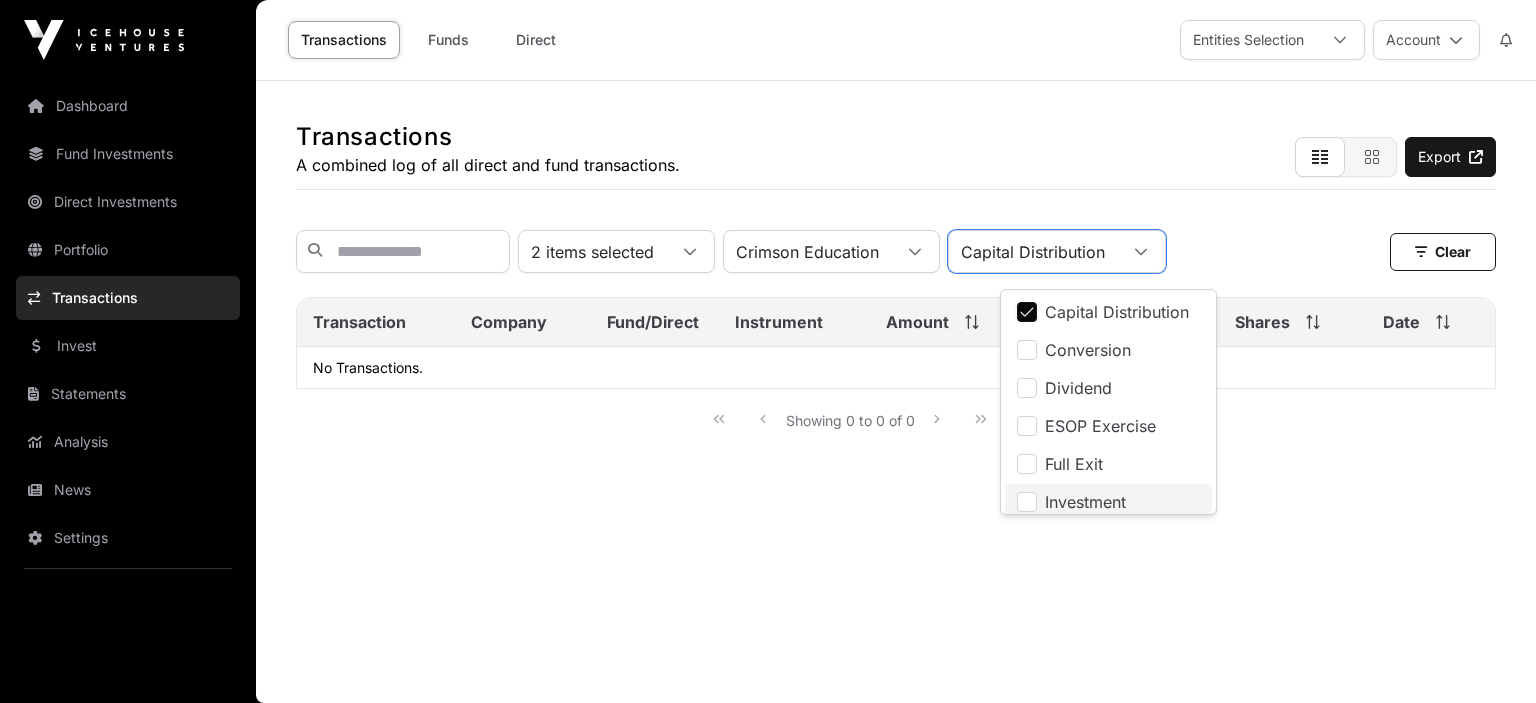 scroll, scrollTop: 6, scrollLeft: 0, axis: vertical 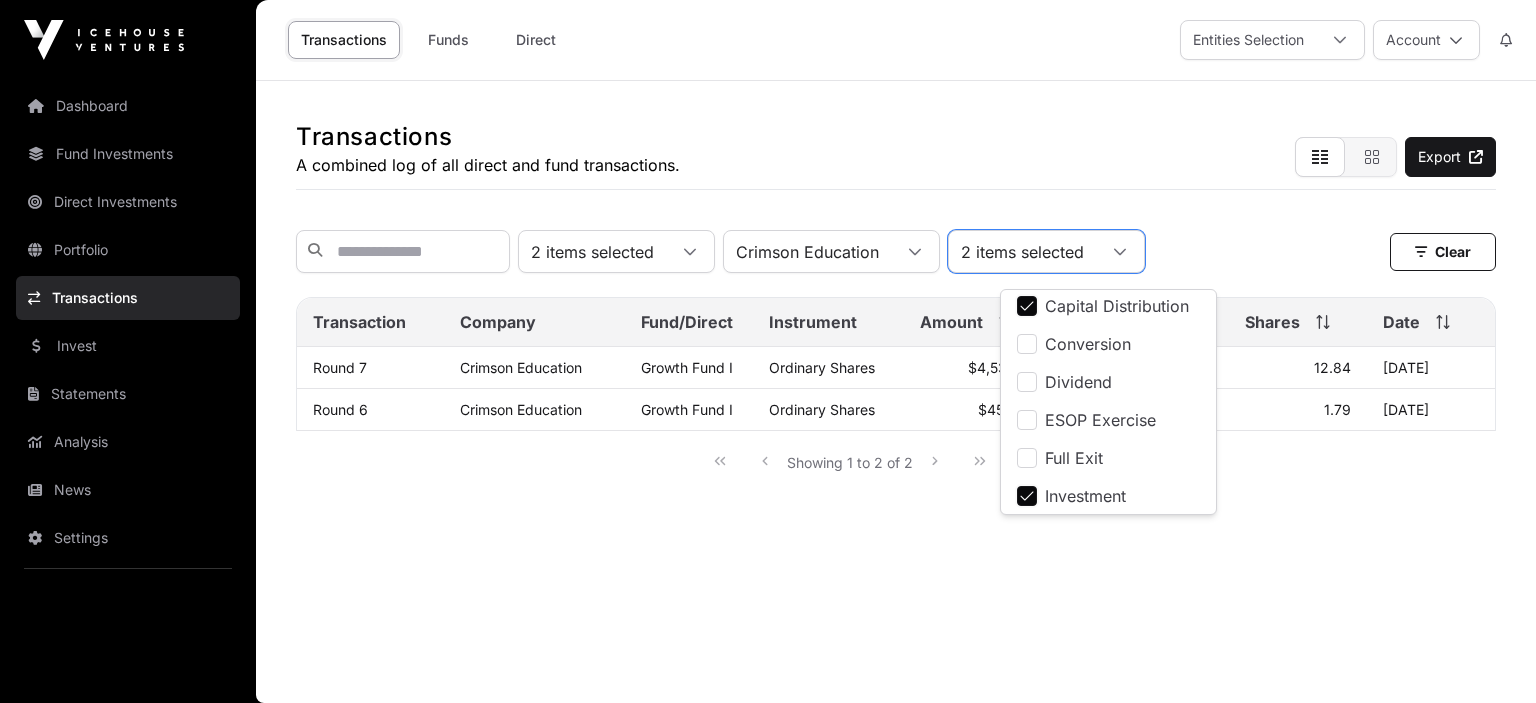 click on "Transactions  A combined log of all direct and fund transactions.  Export  2 items selected Crimson Education 2 items selected  Clear   Clear   Filters  Transaction Company Fund/Direct Instrument Amount Share Price Shares Date Round 7 Crimson Education Growth Fund I Ordinary Shares $4,531.66 $352.98 12.84 [DATE] Round 6 Crimson Education Growth Fund I Ordinary Shares $453.20 $253.82 1.79 [DATE] Showing 1 to 2 of 2 30 2 items selected Crimson Education 2 items selected  Clear   Clear   Filters  Name Amount Share Price Date Crimson Education Growth Fund I $4,531.66  Instrument  Ordinary Shares  Share Price  $352.98  Event  Investment  Date  [DATE] Crimson Education Growth Fund I $453.20  Instrument  Ordinary Shares  Share Price  $253.82  Event  Investment  Date  [DATE] Showing 1 to 2 of 2 30" 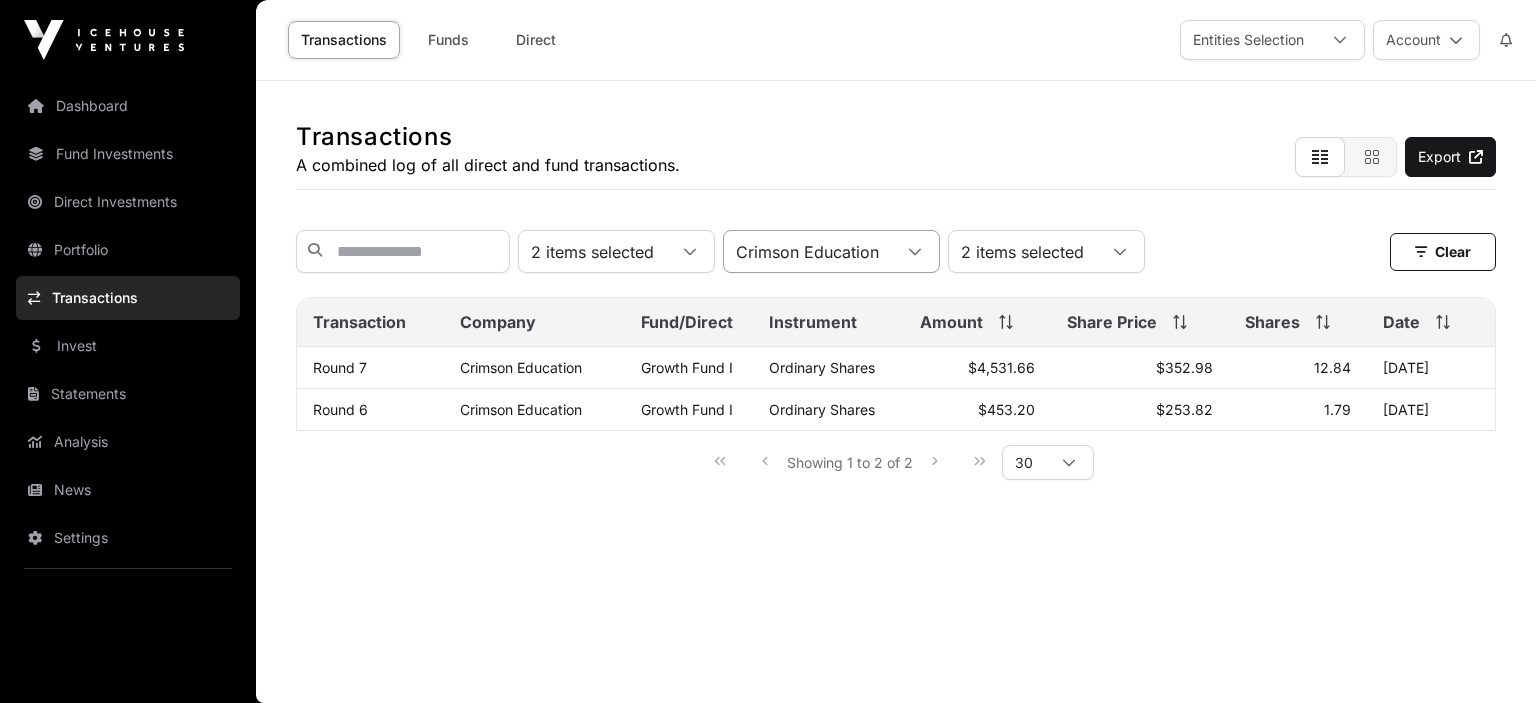 click 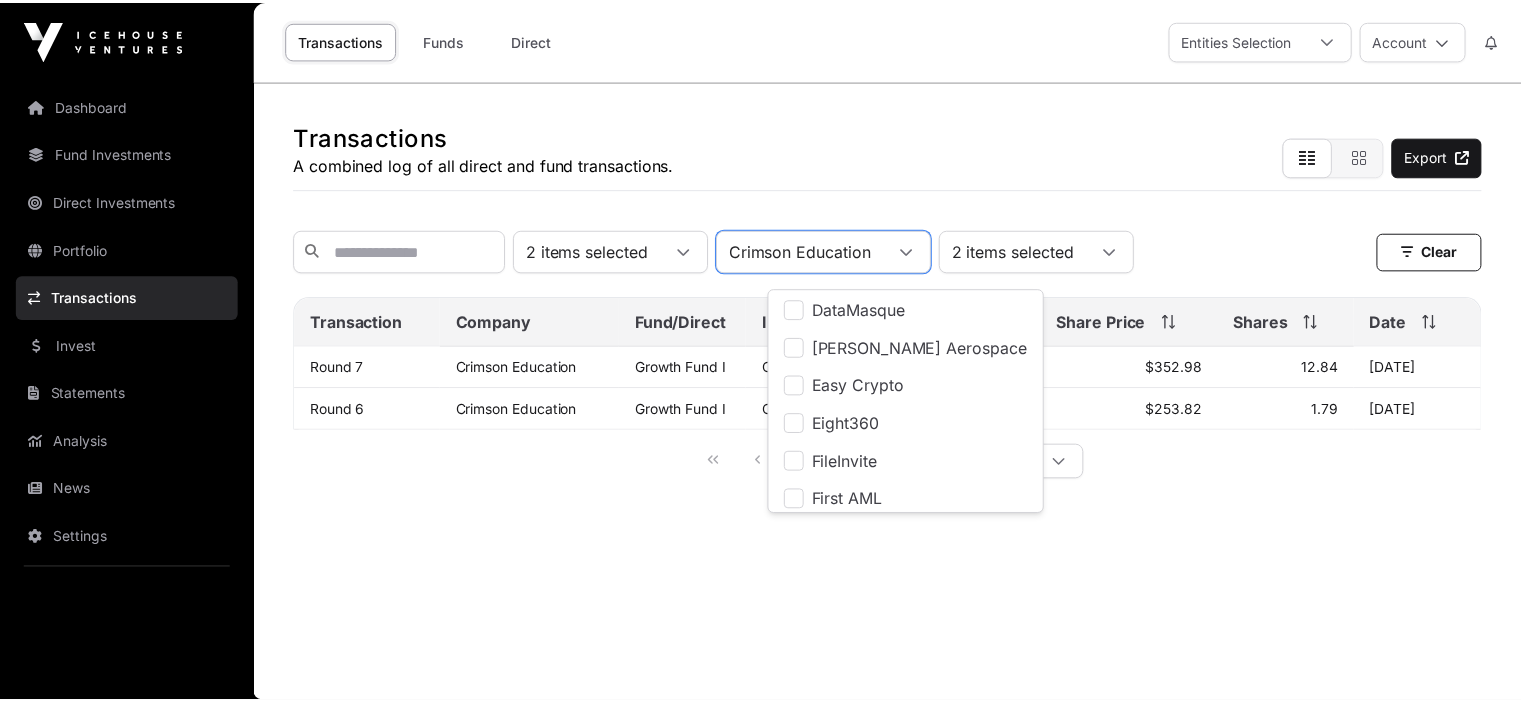 scroll, scrollTop: 304, scrollLeft: 0, axis: vertical 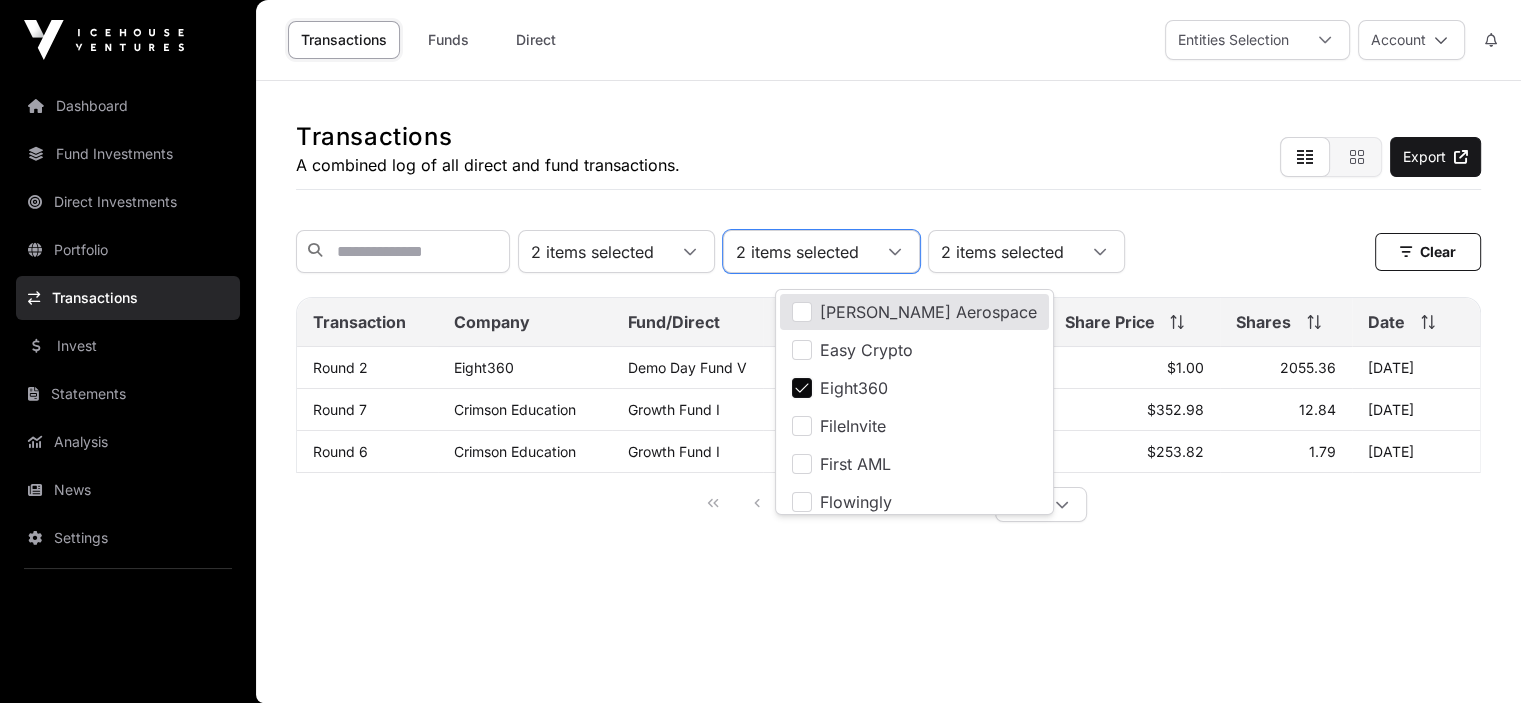 click on "Transactions  A combined log of all direct and fund transactions.  Export" 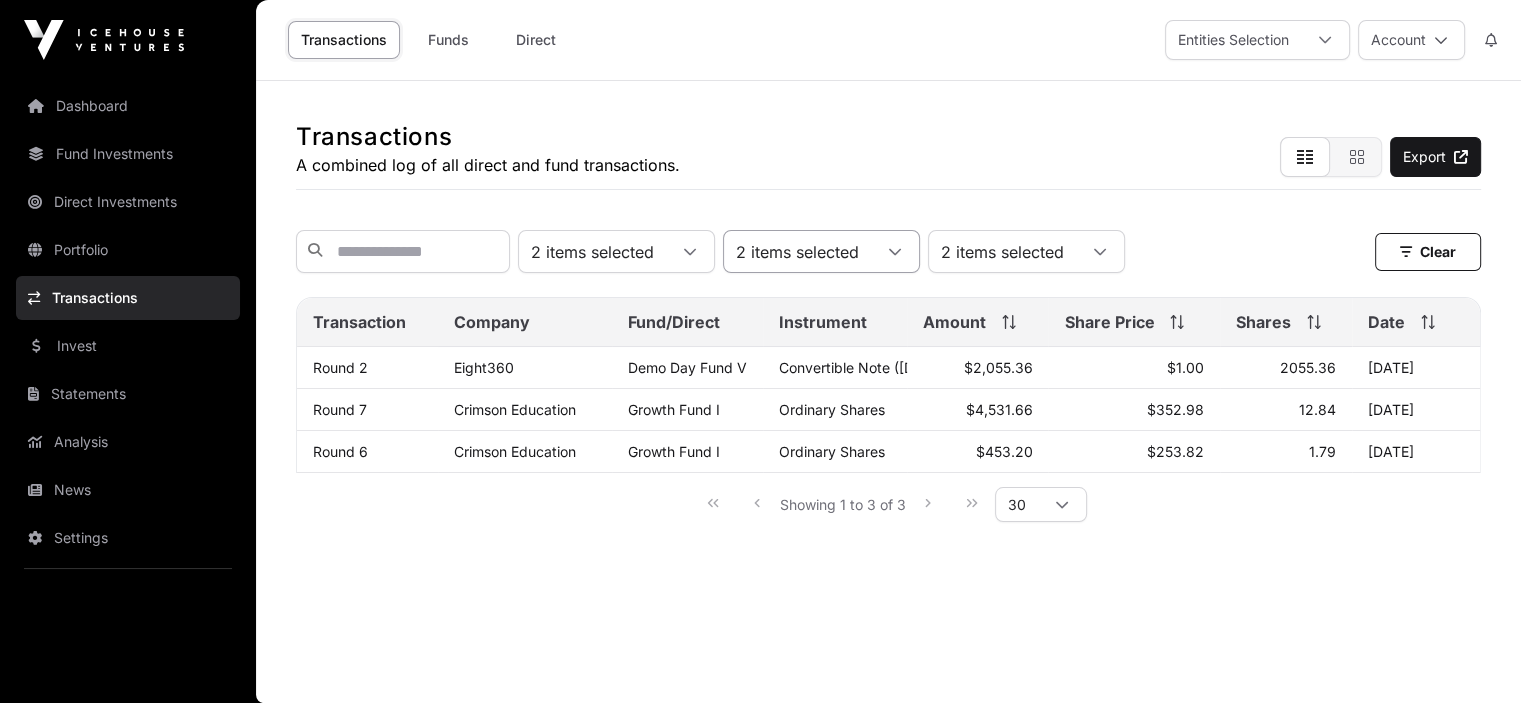 click 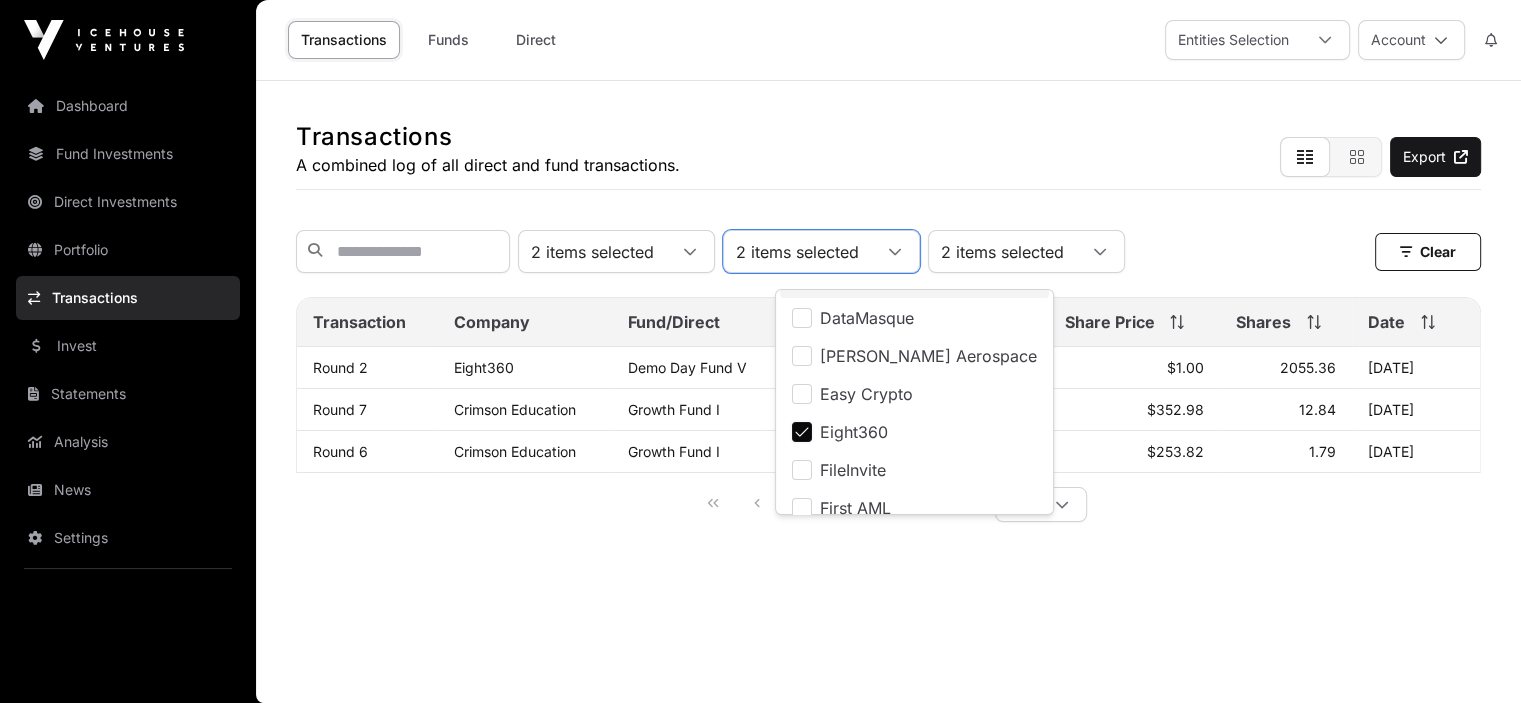 scroll, scrollTop: 294, scrollLeft: 0, axis: vertical 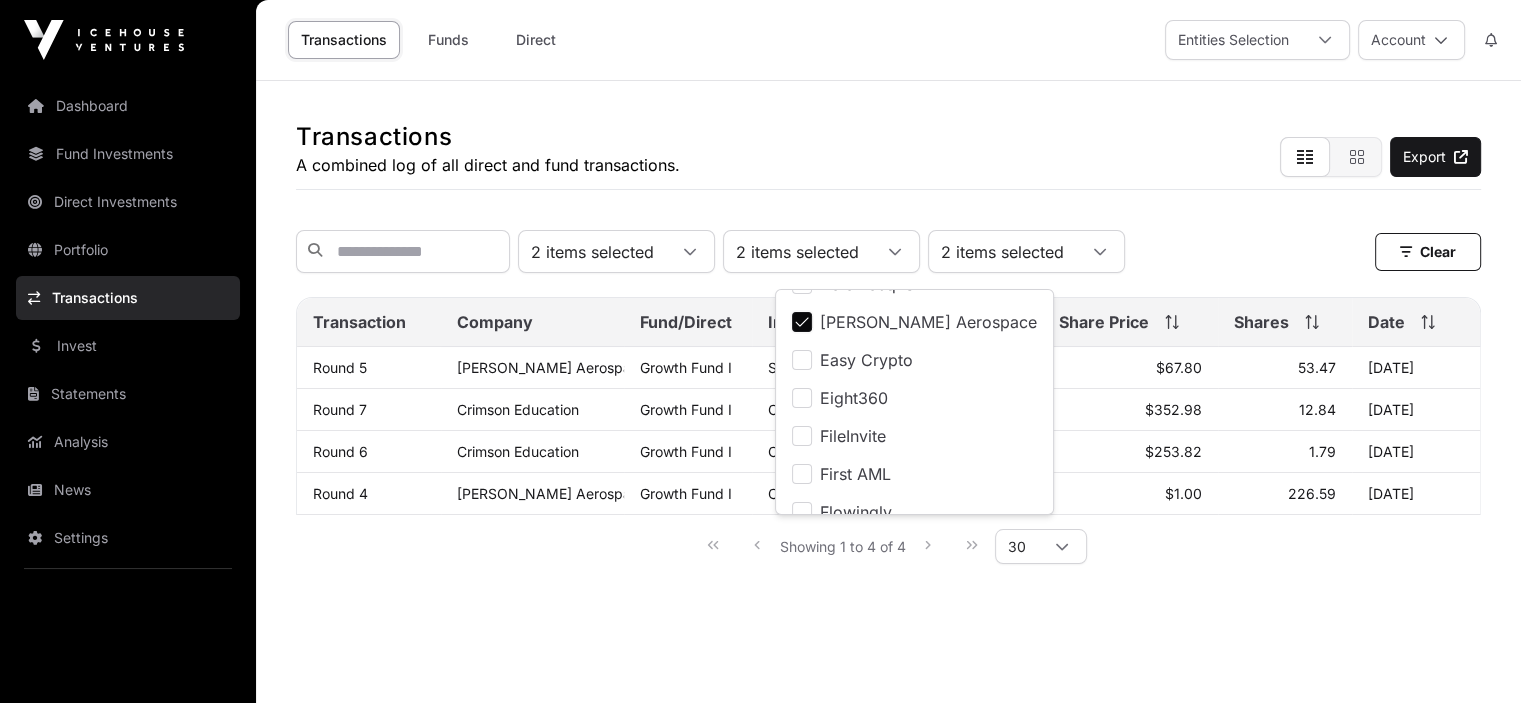 click on "2 items selected 2 items selected 2 items selected  Clear" 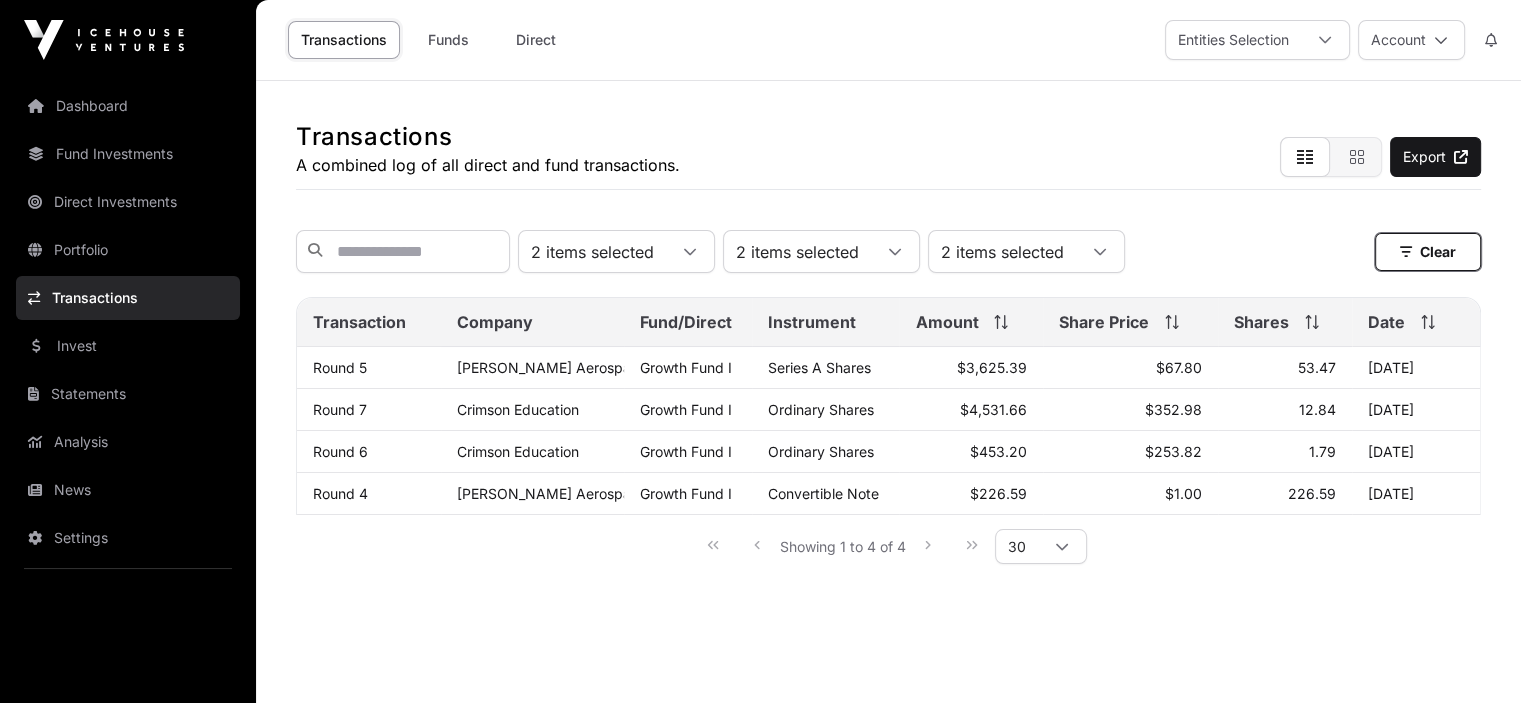click on "Clear" 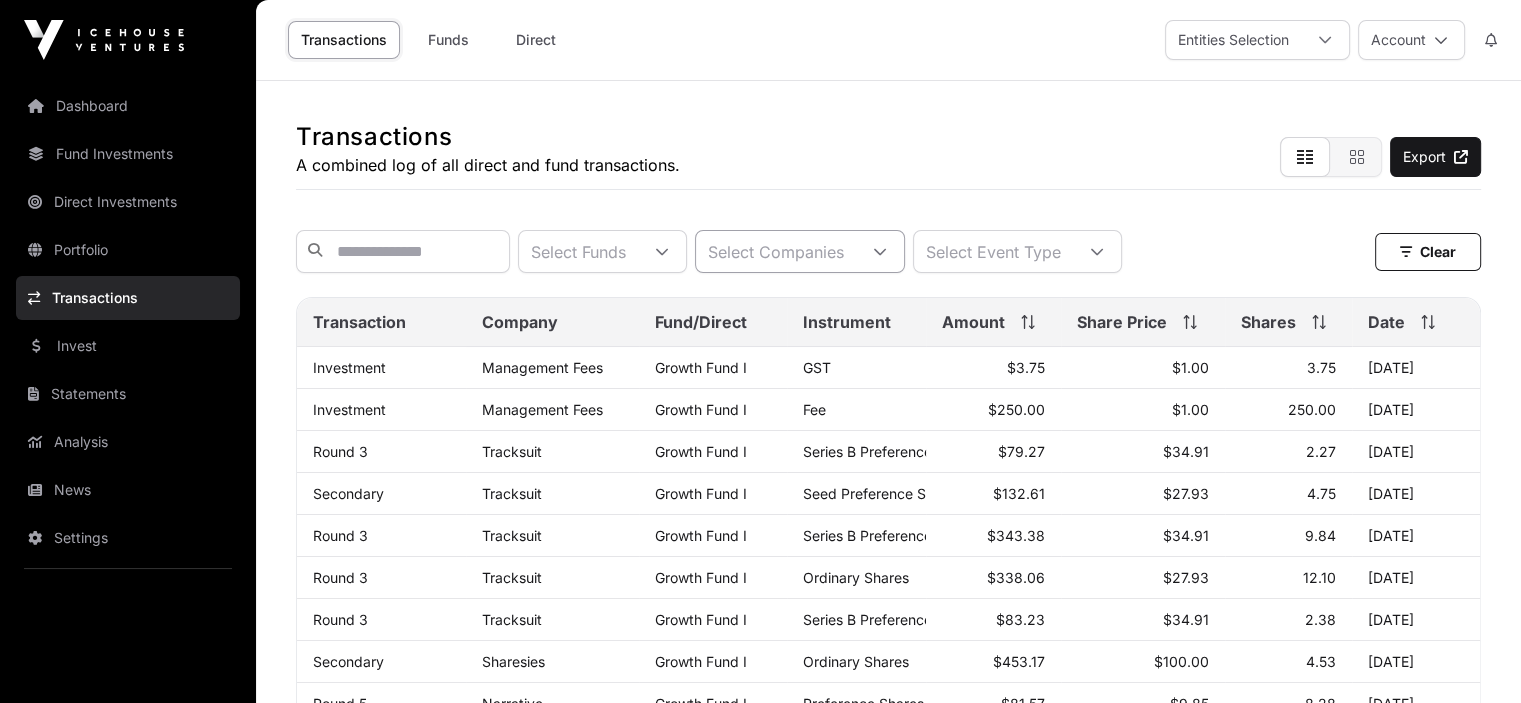 click 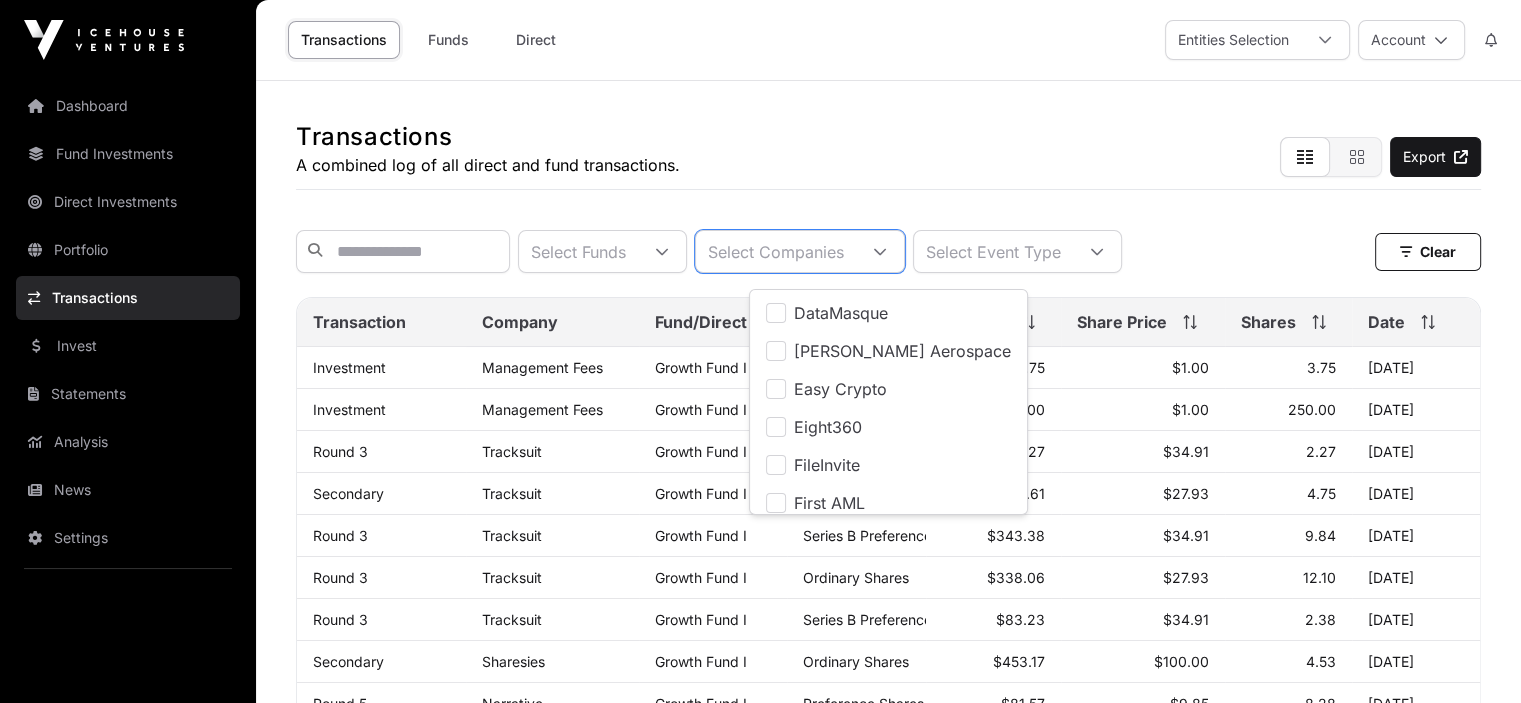 scroll, scrollTop: 300, scrollLeft: 0, axis: vertical 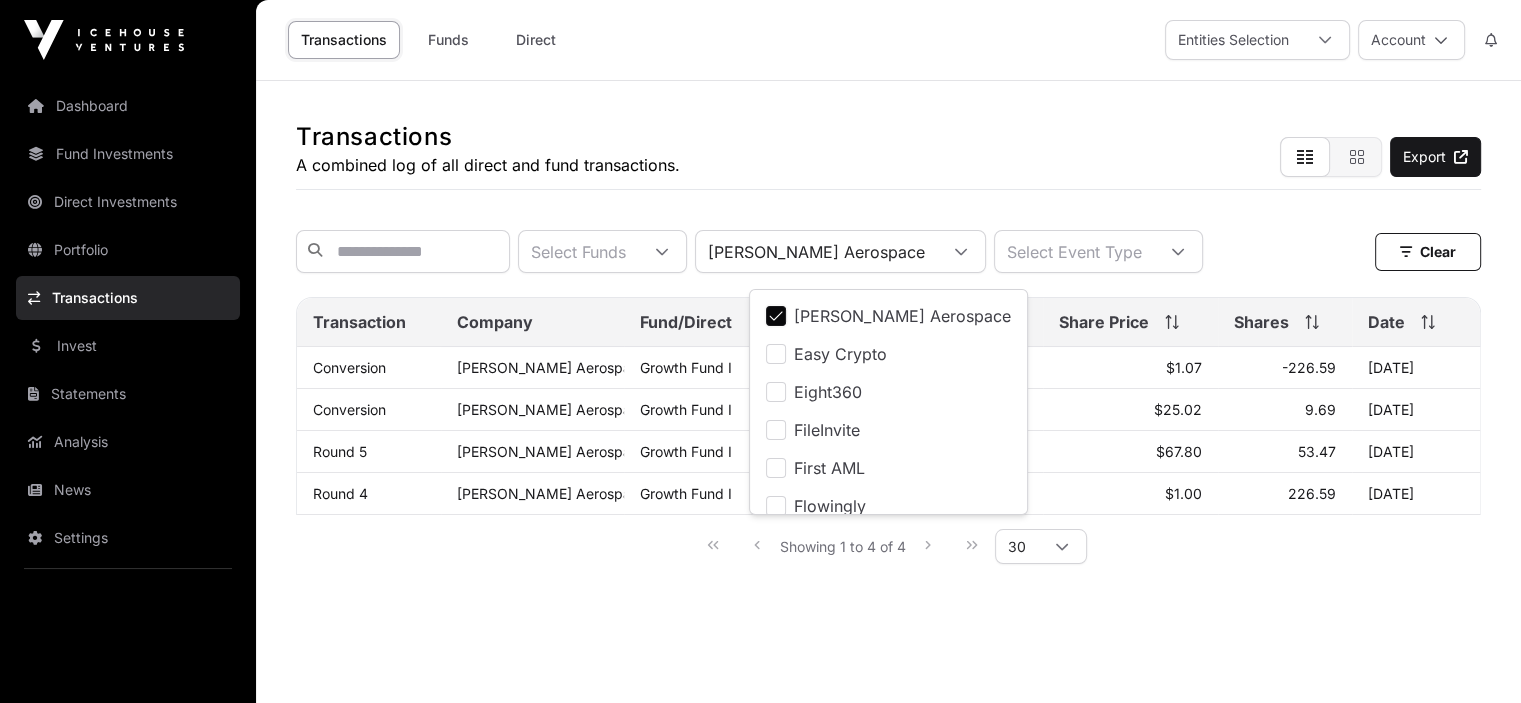 click on "Transactions  A combined log of all direct and fund transactions.  Export  Select Funds [PERSON_NAME] Aerospace Select Event Type  Clear   Clear   Filters  Transaction Company Fund/Direct Instrument Amount Share Price Shares Date Conversion [PERSON_NAME] Aerospace Growth Fund I Convertible Note -$242.54 $1.07 -226.59 [DATE] Conversion [PERSON_NAME] Aerospace Growth Fund I Series A Shares $242.54 $25.02 9.69 [DATE] Round 5 [PERSON_NAME] Aerospace Growth Fund I Series A Shares $3,625.39 $67.80 53.47 [DATE] Round 4 [PERSON_NAME] Aerospace Growth Fund I Convertible Note $226.59 $1.00 226.59 [DATE] Showing 1 to 4 of 4 30 Select Funds [PERSON_NAME] Aerospace Select Event Type  Clear   Clear   Filters  Name Amount Share Price Date [PERSON_NAME] Aerospace Growth Fund I -$242.54  Instrument  Convertible Note  Share Price  $1.07  Event  Conversion  Date  [DATE] [PERSON_NAME] Aerospace Growth Fund I $242.54  Instrument  Series A Shares  Share Price  $25.02  Event  Conversion  Date  [DATE] [PERSON_NAME] Aerospace Growth Fund I $3,625.39  Instrument  Series A Shares 30" 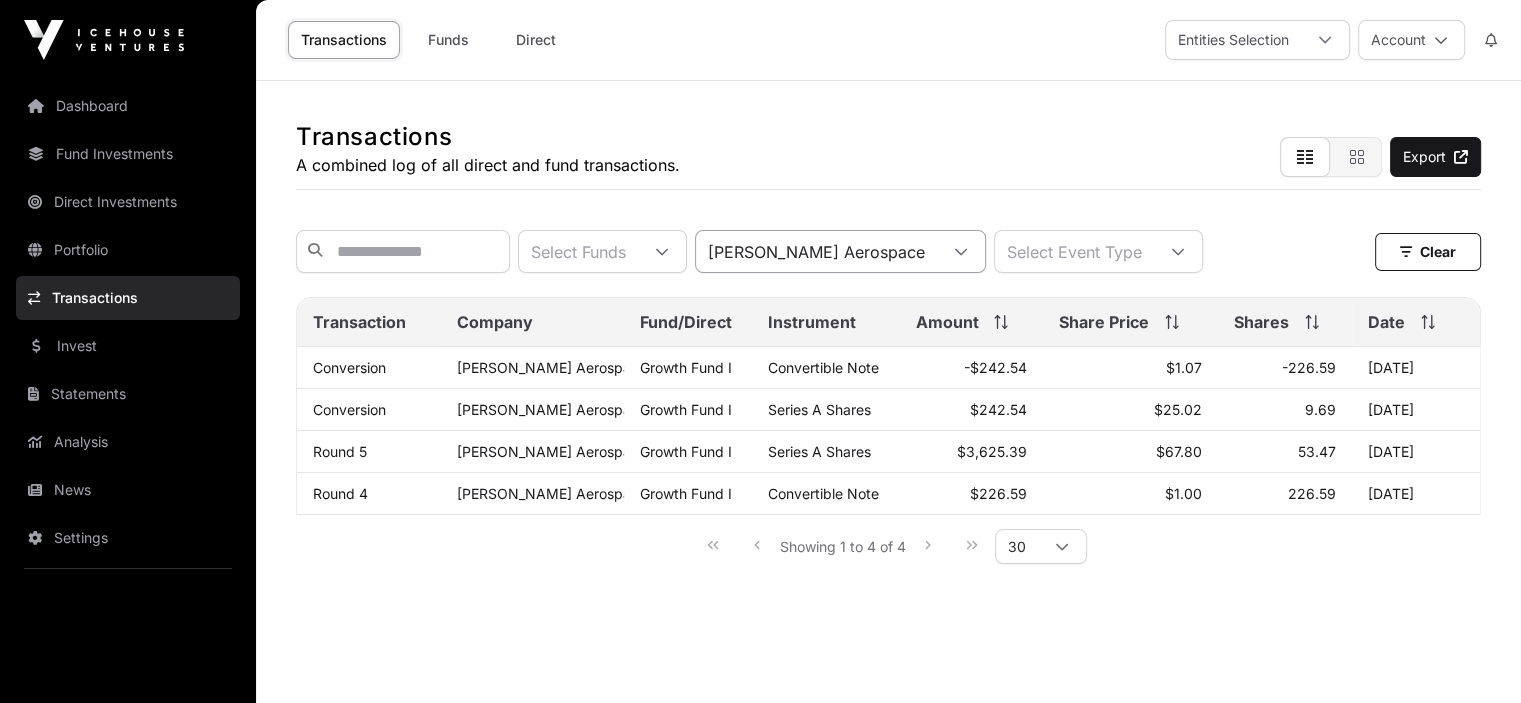 click 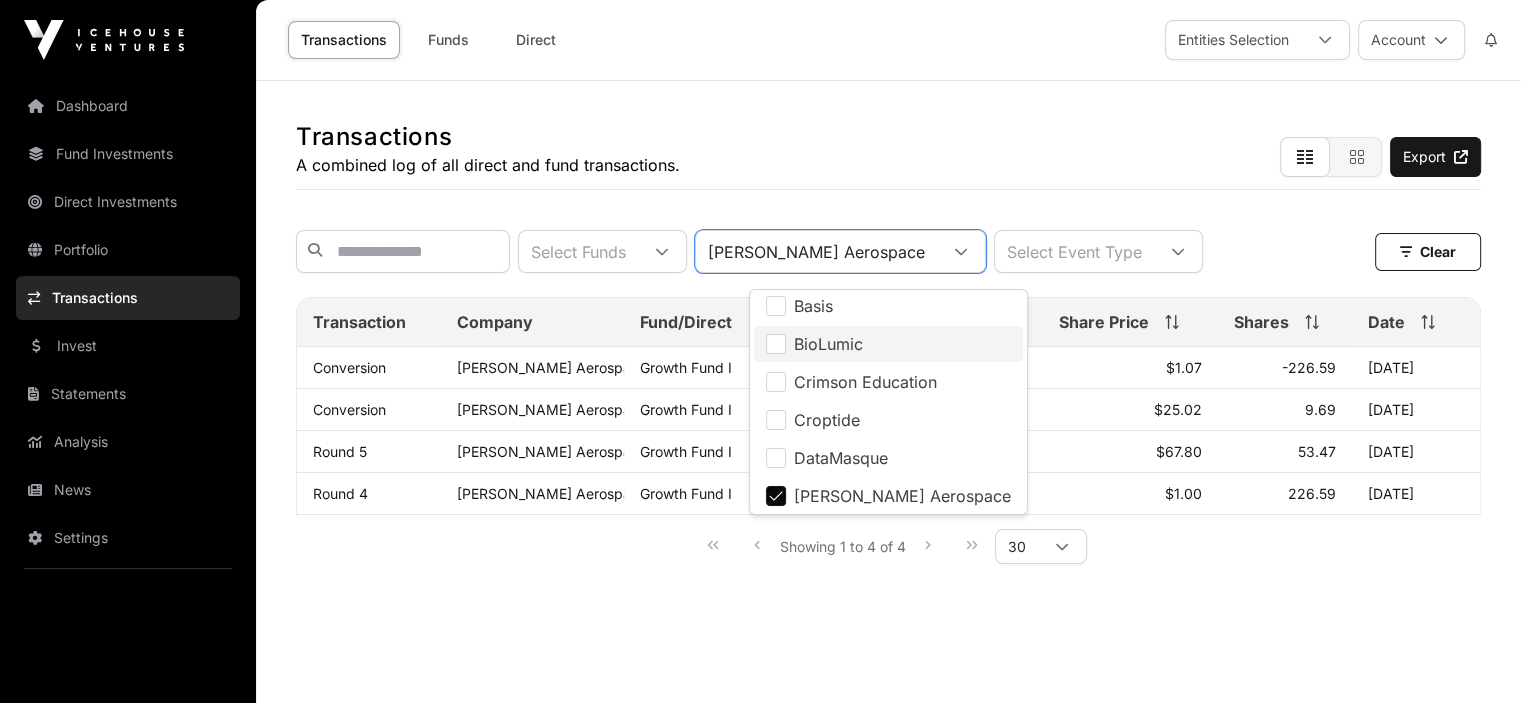 scroll, scrollTop: 118, scrollLeft: 0, axis: vertical 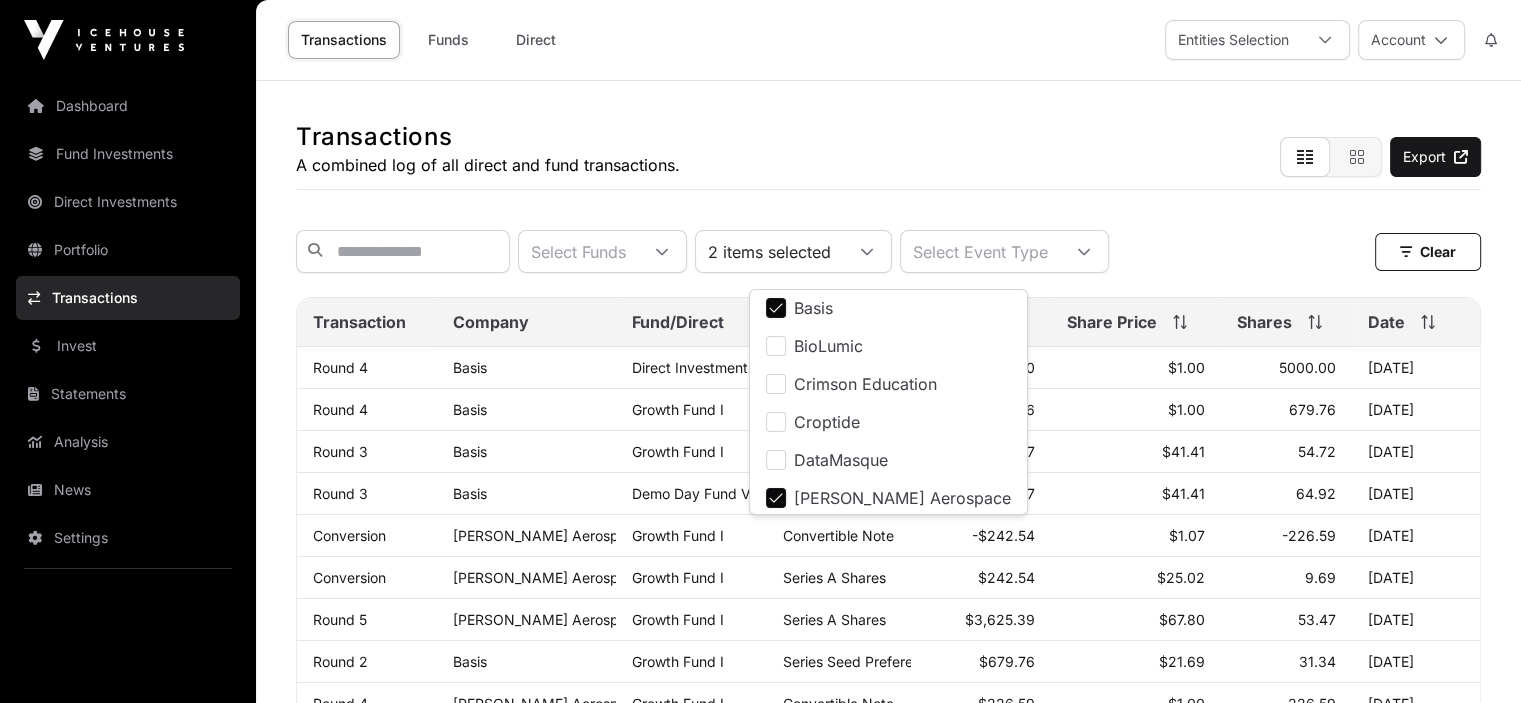 click on "Transactions  A combined log of all direct and fund transactions.  Export" 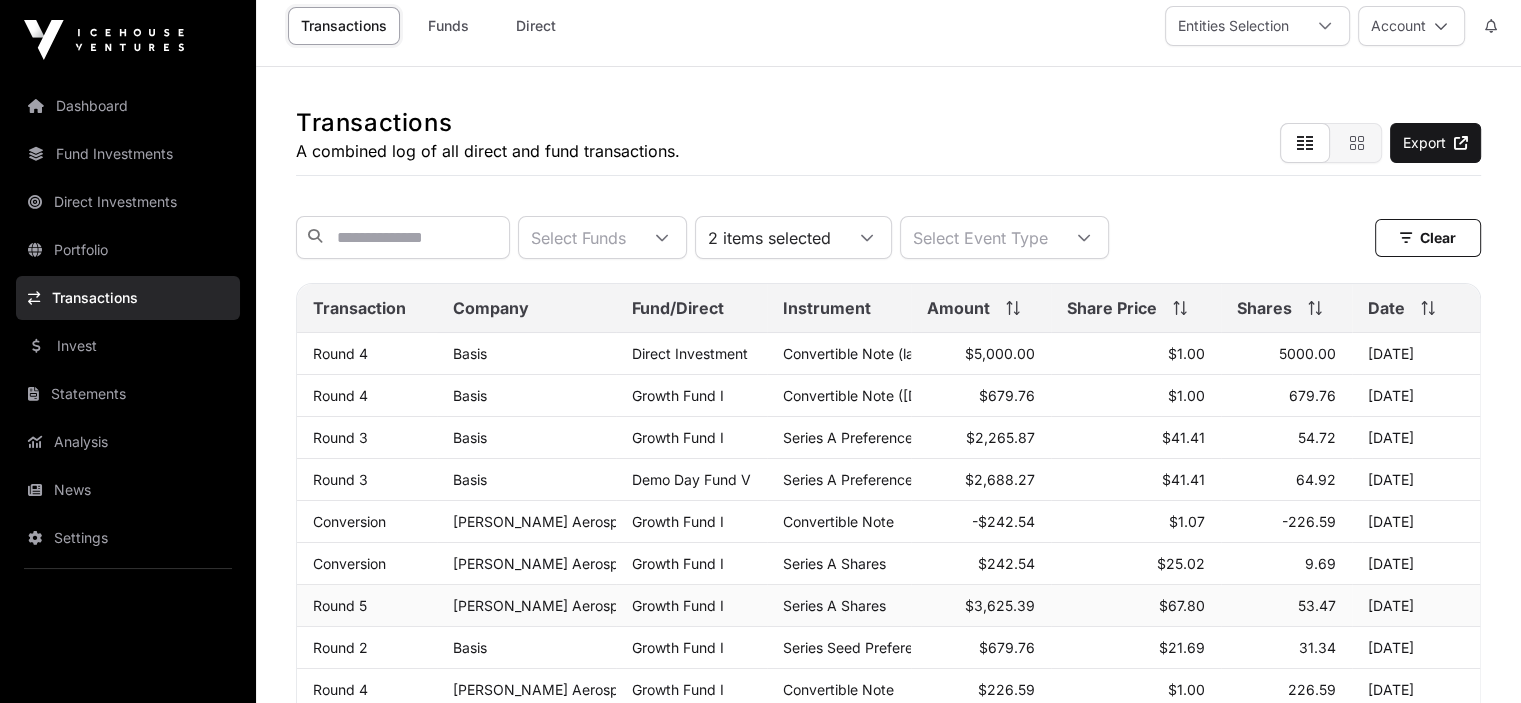 scroll, scrollTop: 0, scrollLeft: 0, axis: both 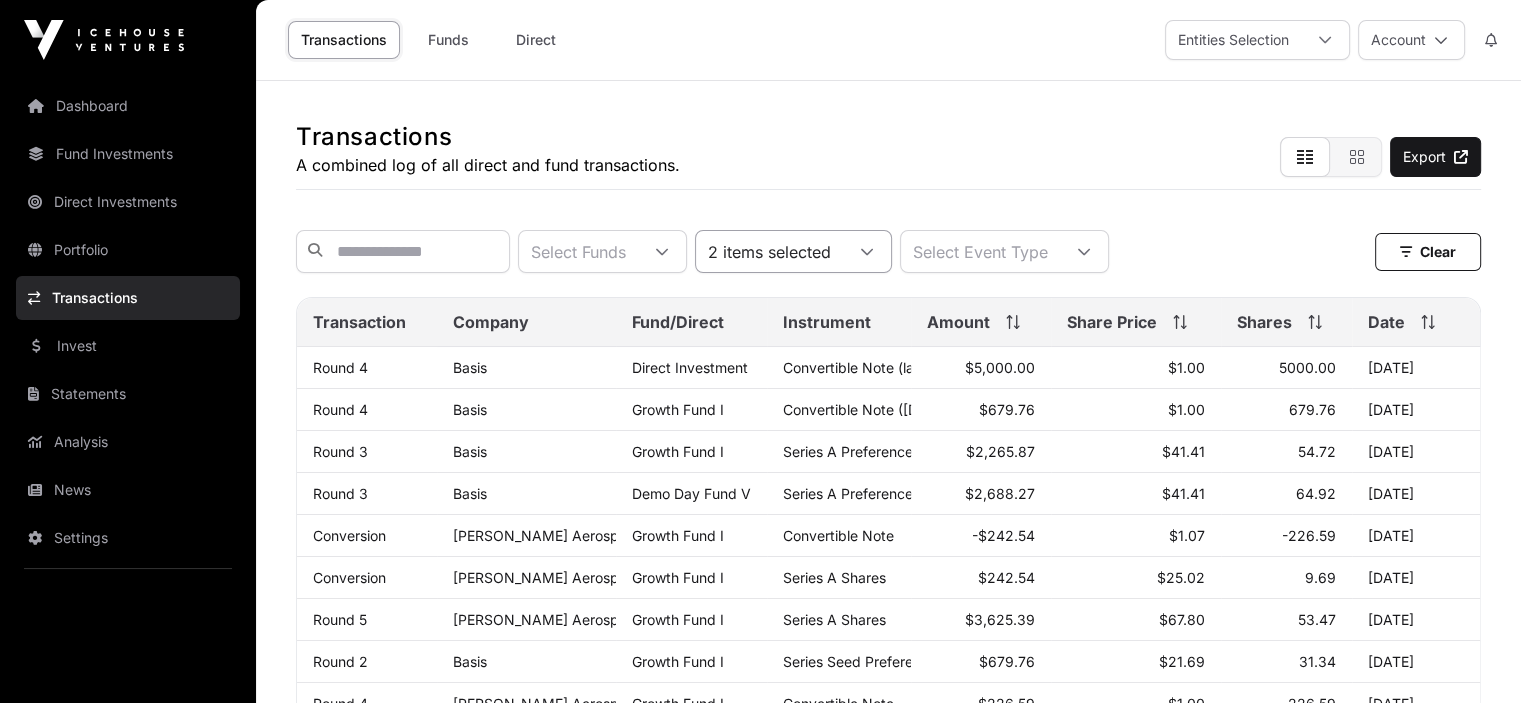 click 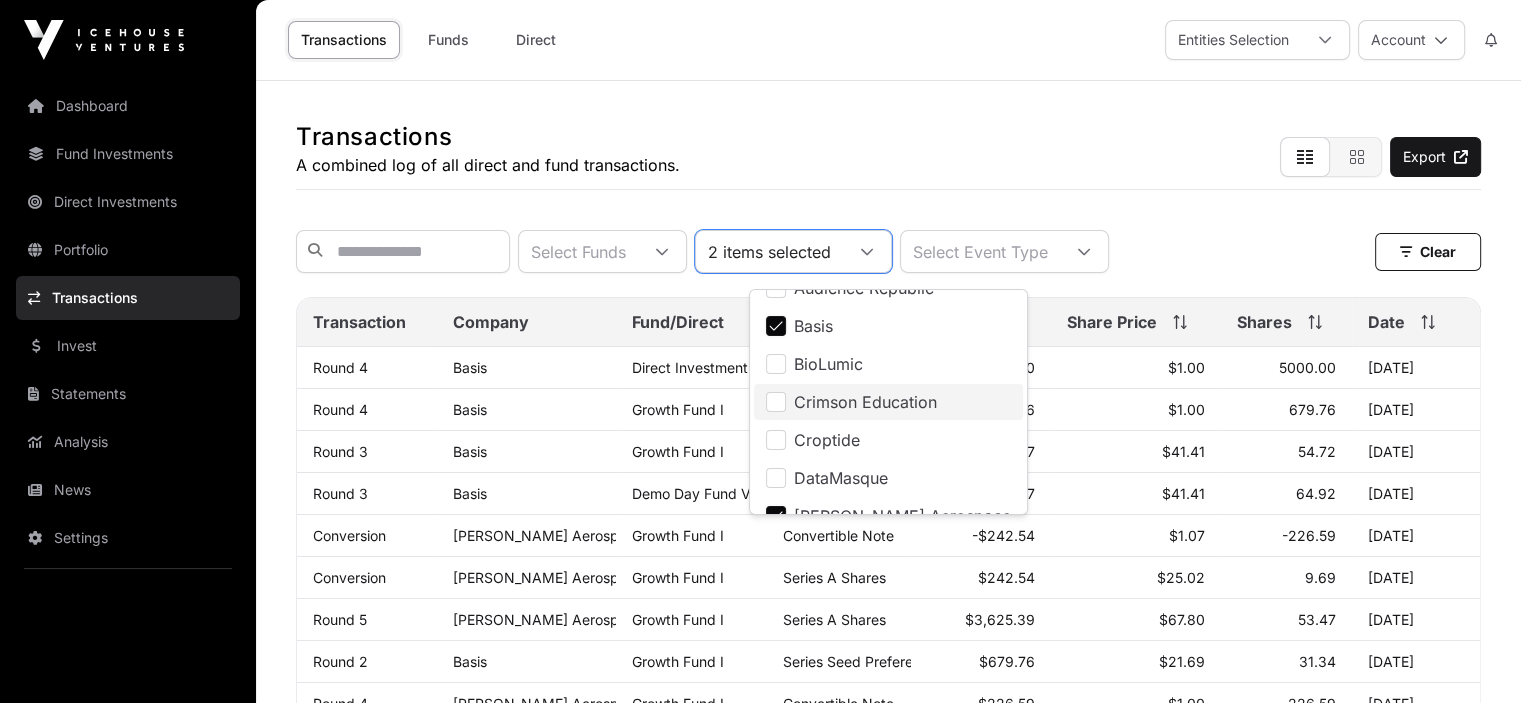 scroll, scrollTop: 200, scrollLeft: 0, axis: vertical 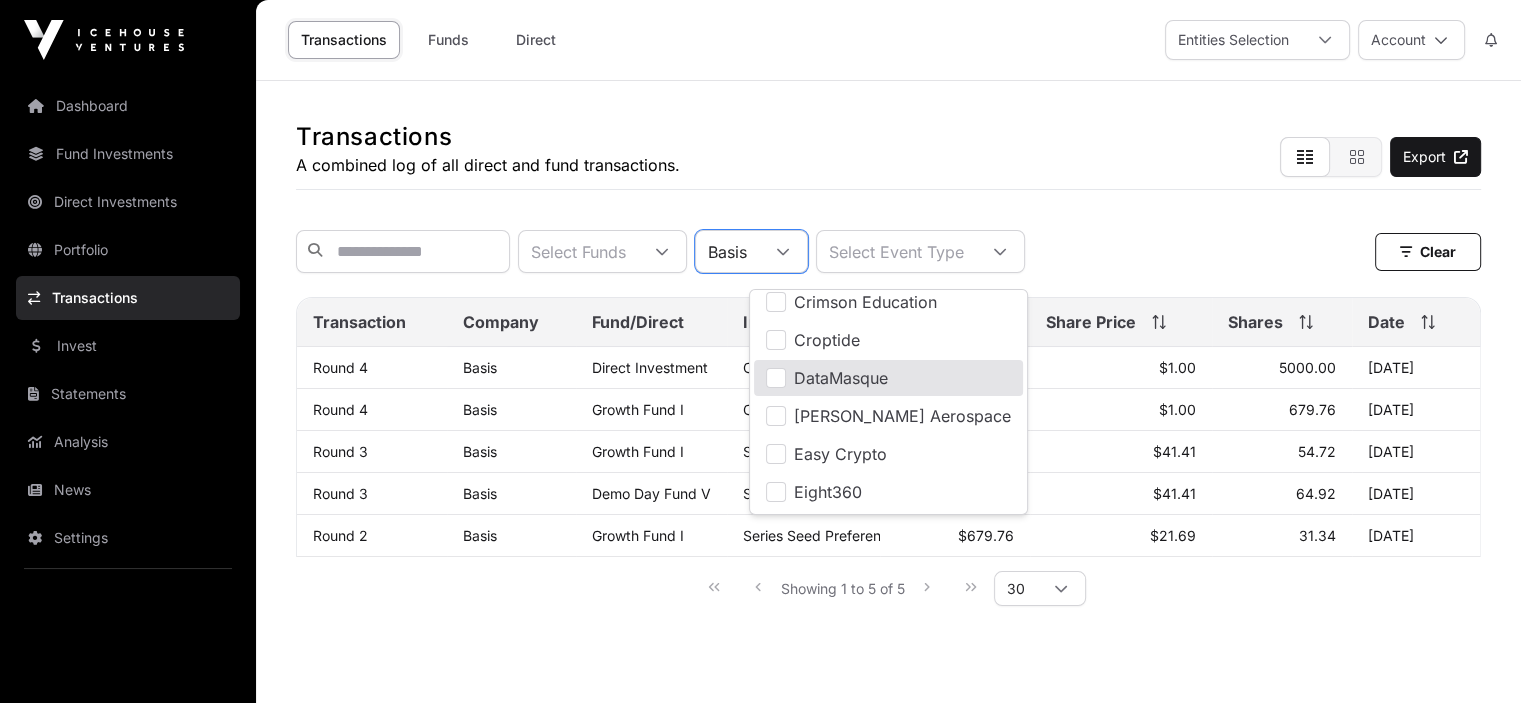 click on "Transactions  A combined log of all direct and fund transactions.  Export" 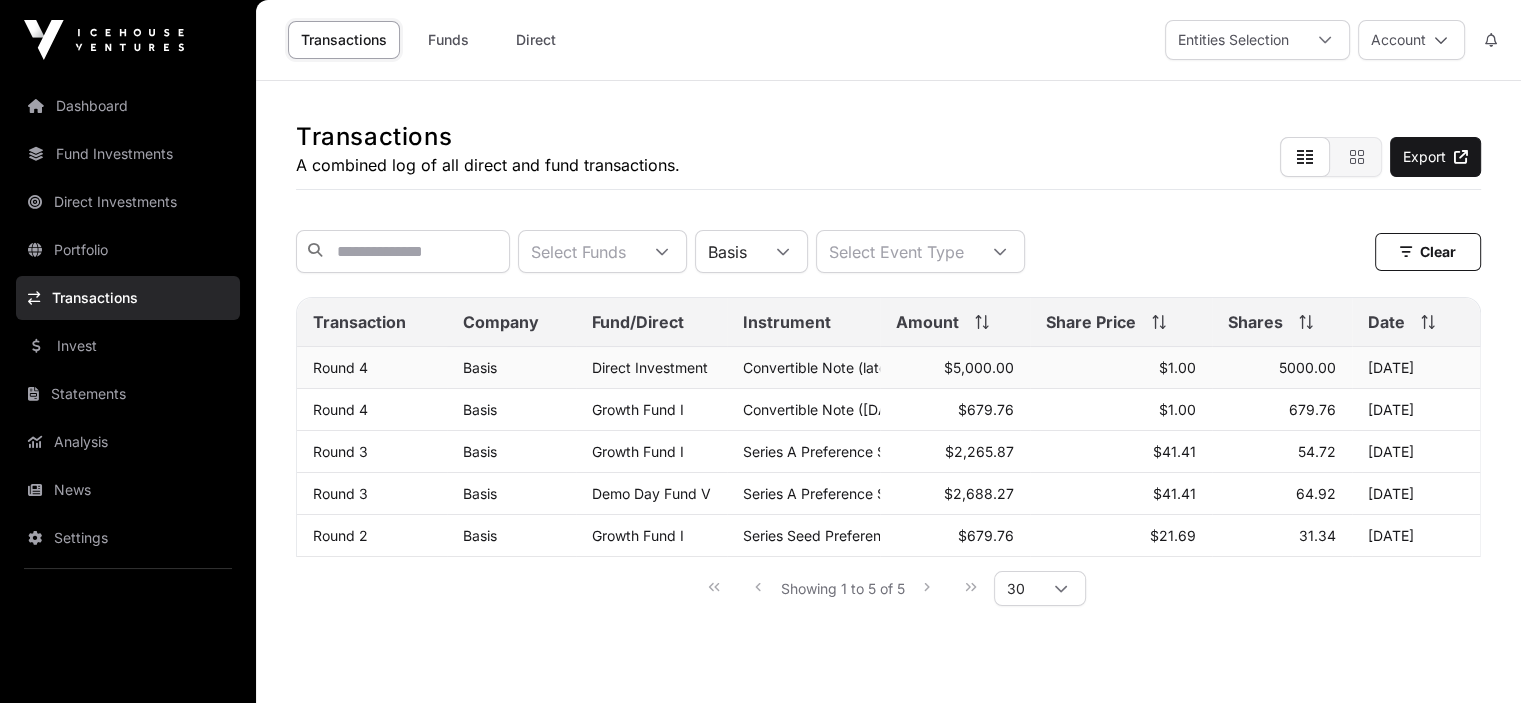 click on "Convertible Note (late-[DATE])" 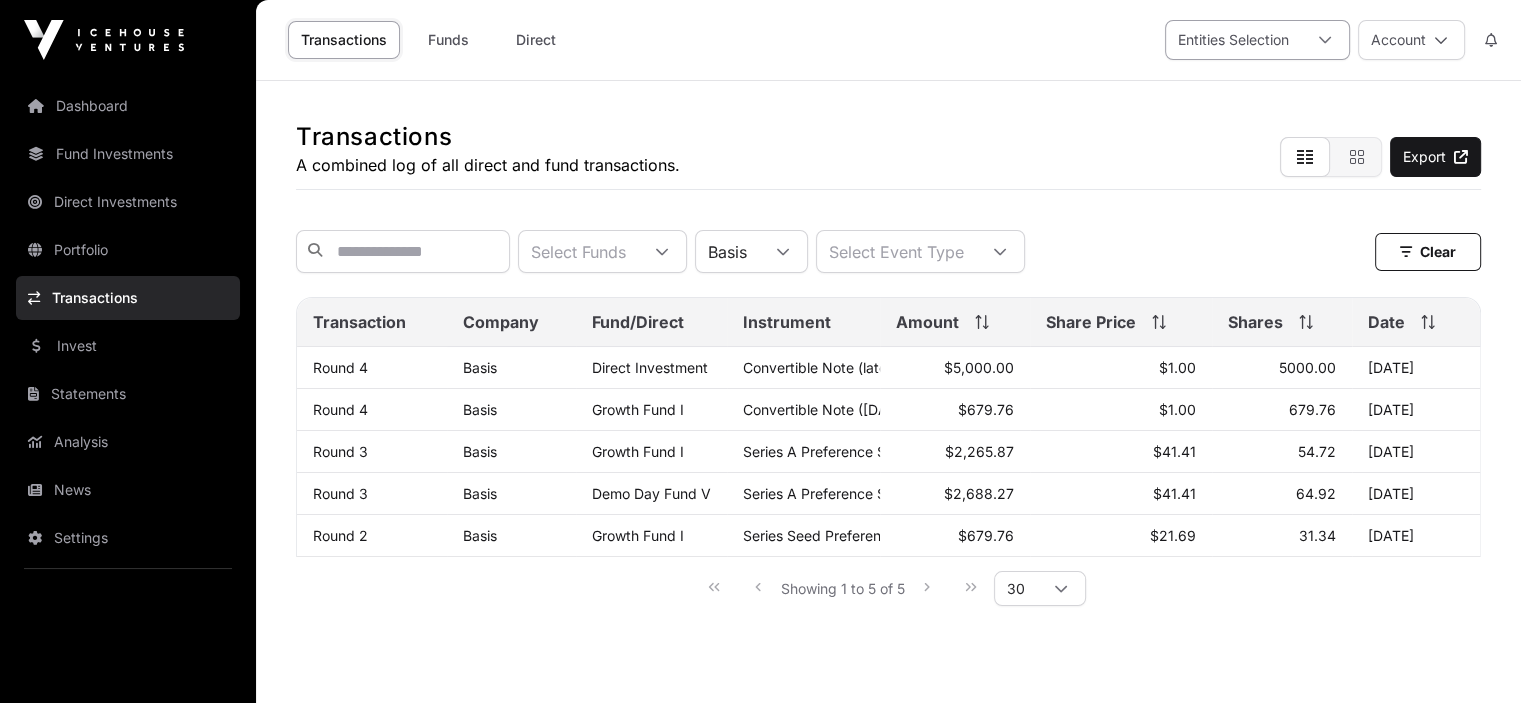 click on "Entities Selection" 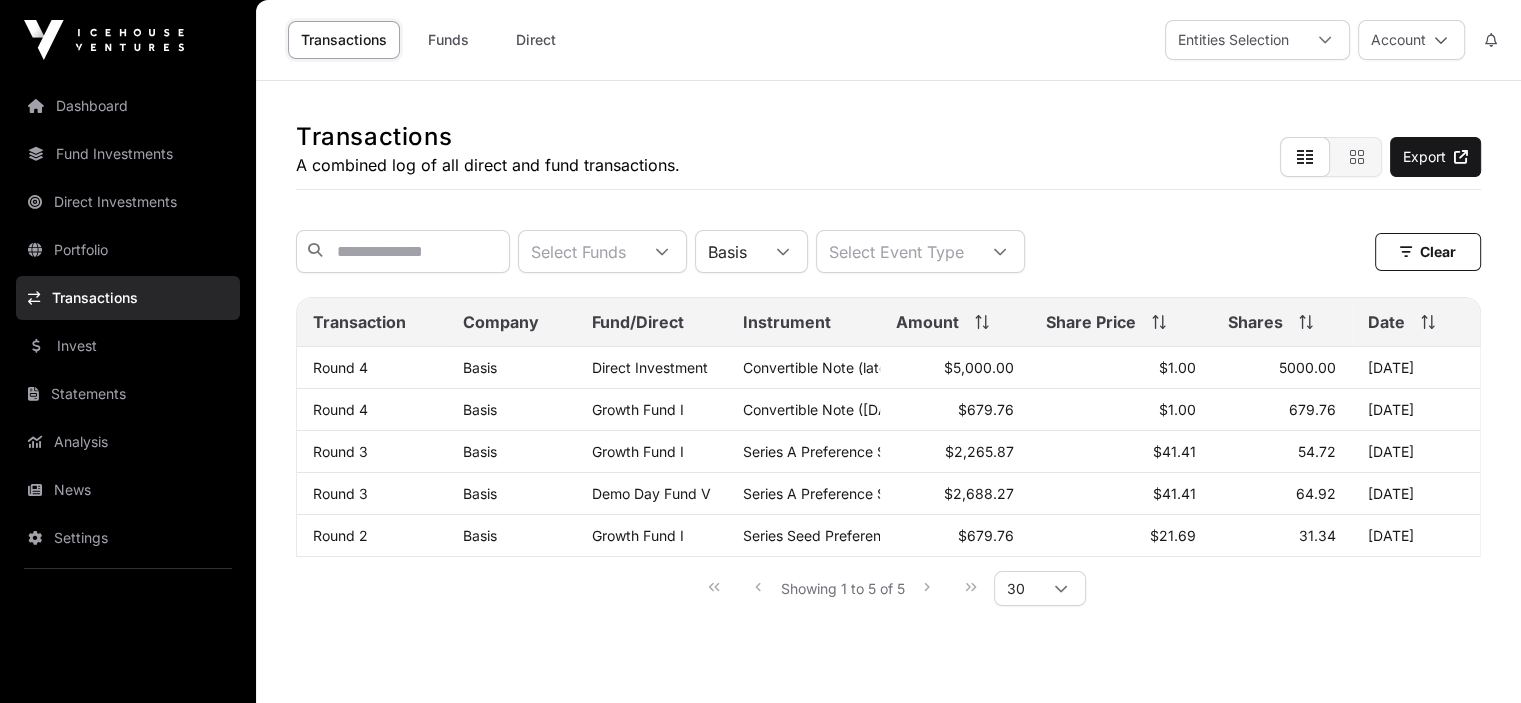 scroll, scrollTop: 20, scrollLeft: 12, axis: both 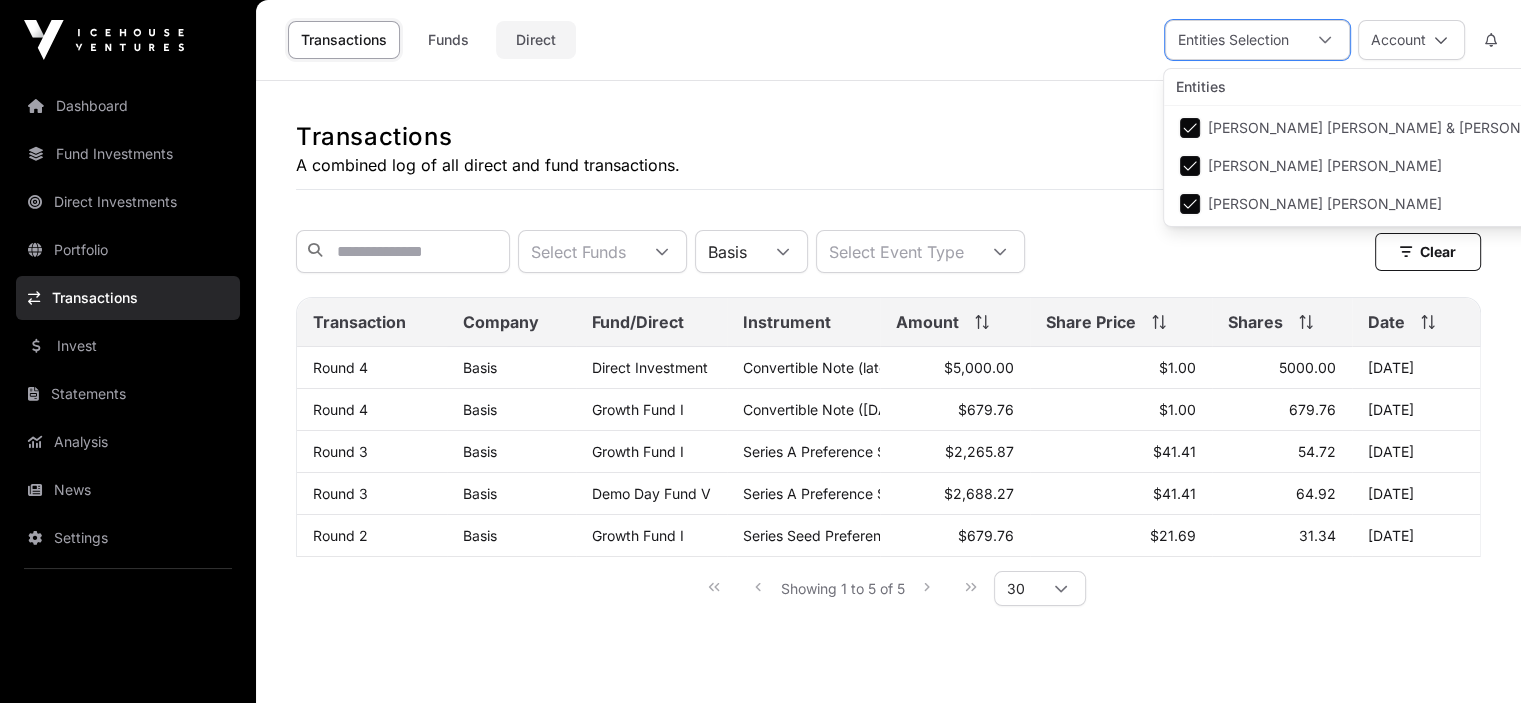 click on "Direct" 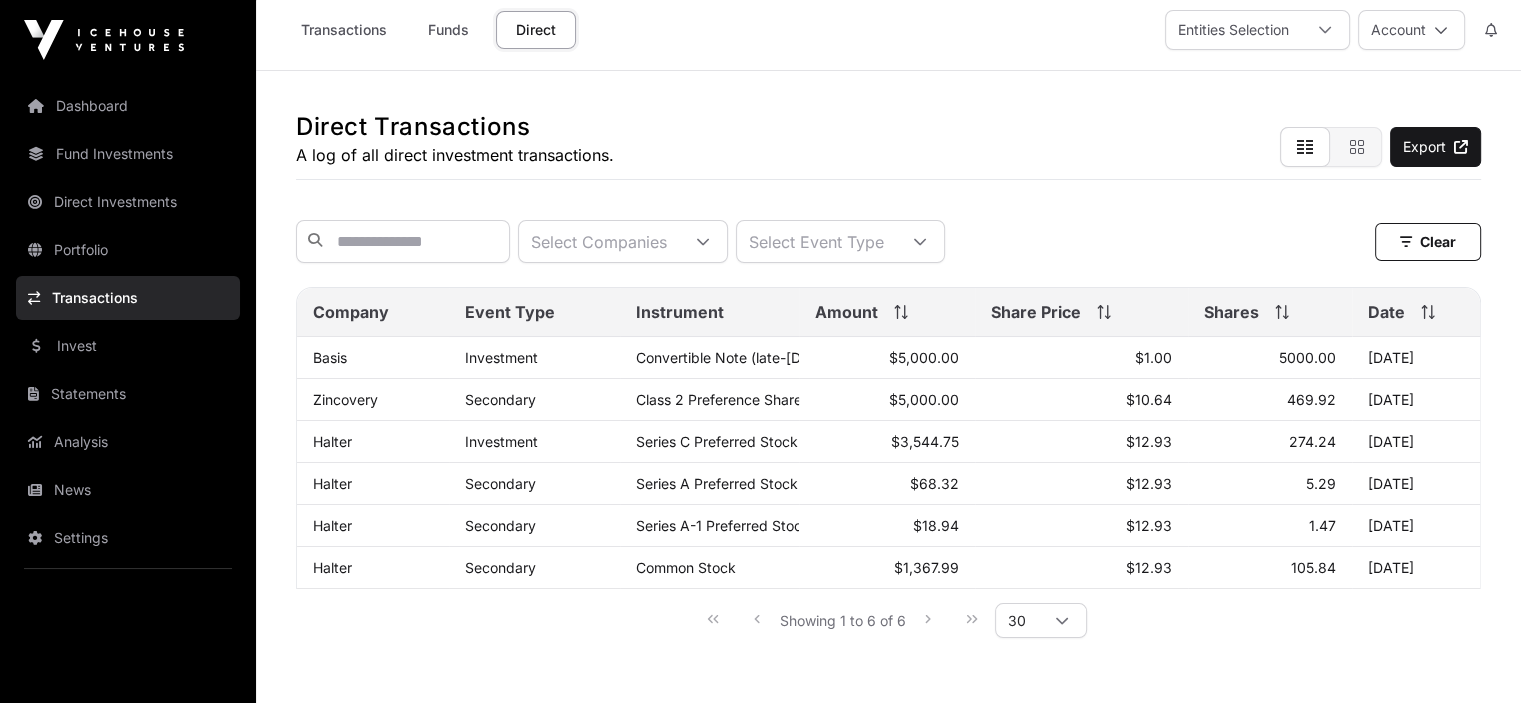 scroll, scrollTop: 0, scrollLeft: 0, axis: both 